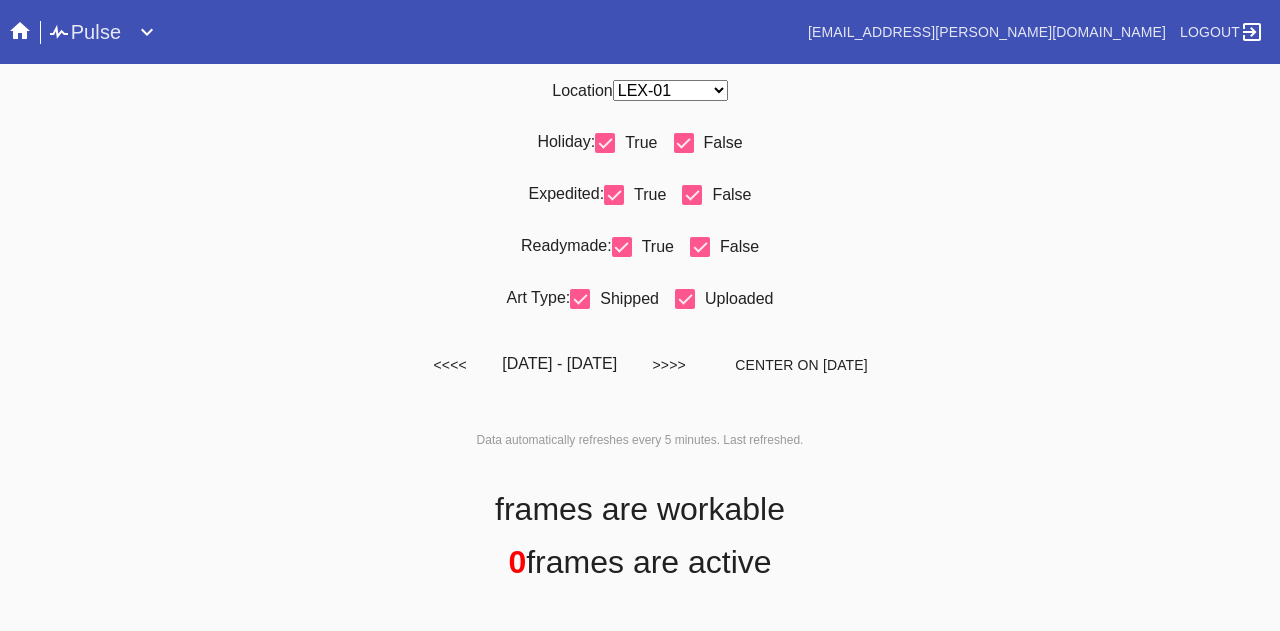 scroll, scrollTop: 0, scrollLeft: 0, axis: both 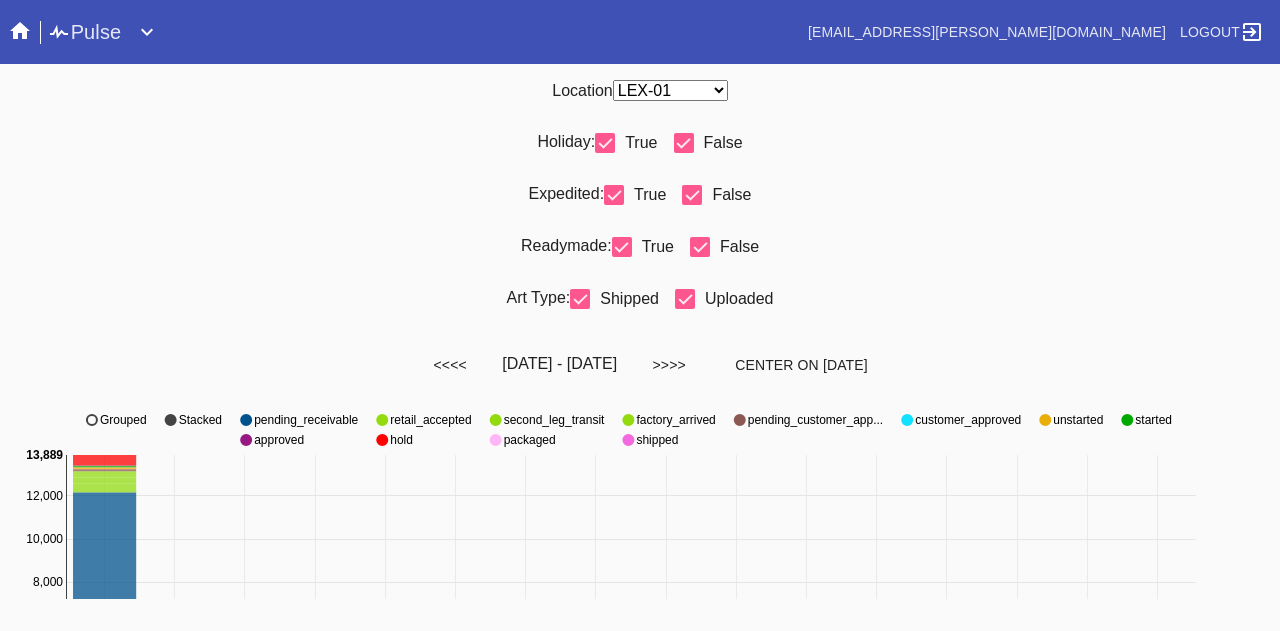 click on "Any Location DCA-05 ELP-01 LAS-01 LEX-01 LEX-03" at bounding box center [670, 90] 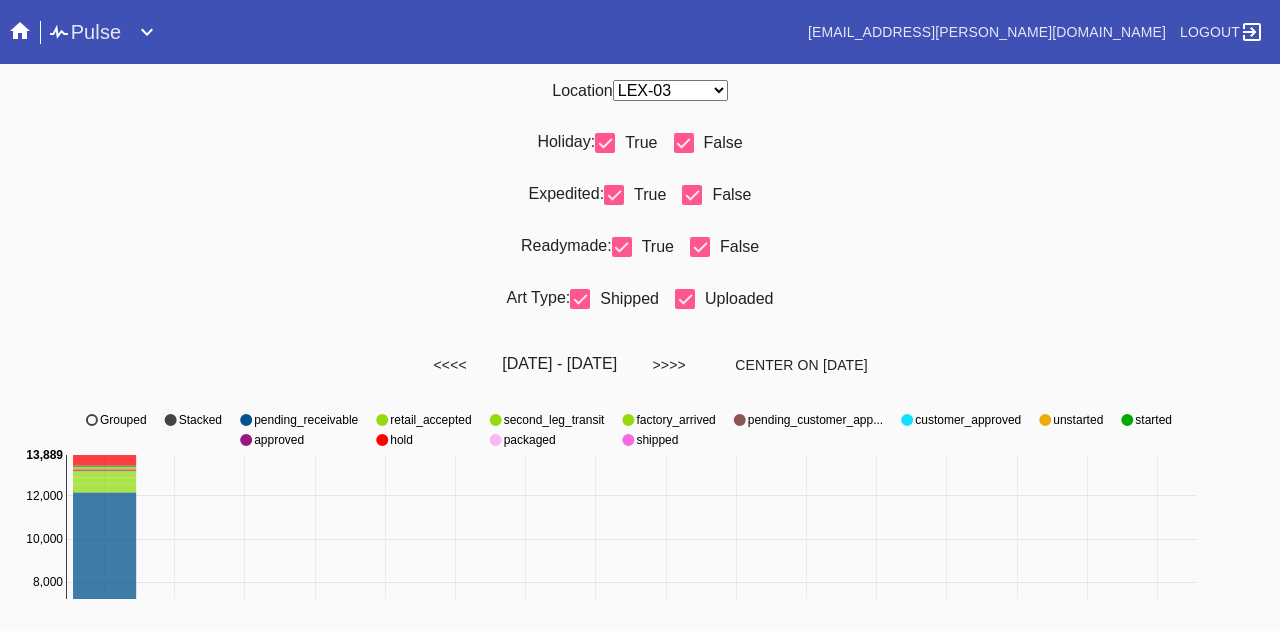 click on "Any Location DCA-05 ELP-01 LAS-01 LEX-01 LEX-03" at bounding box center (670, 90) 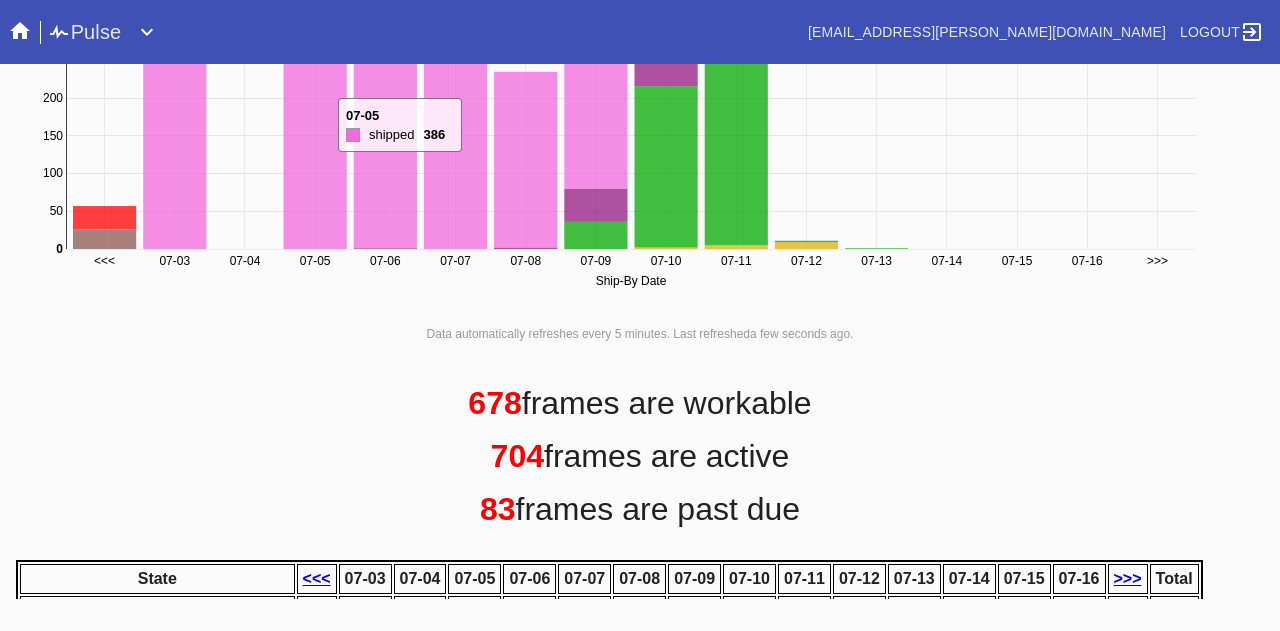 scroll, scrollTop: 500, scrollLeft: 0, axis: vertical 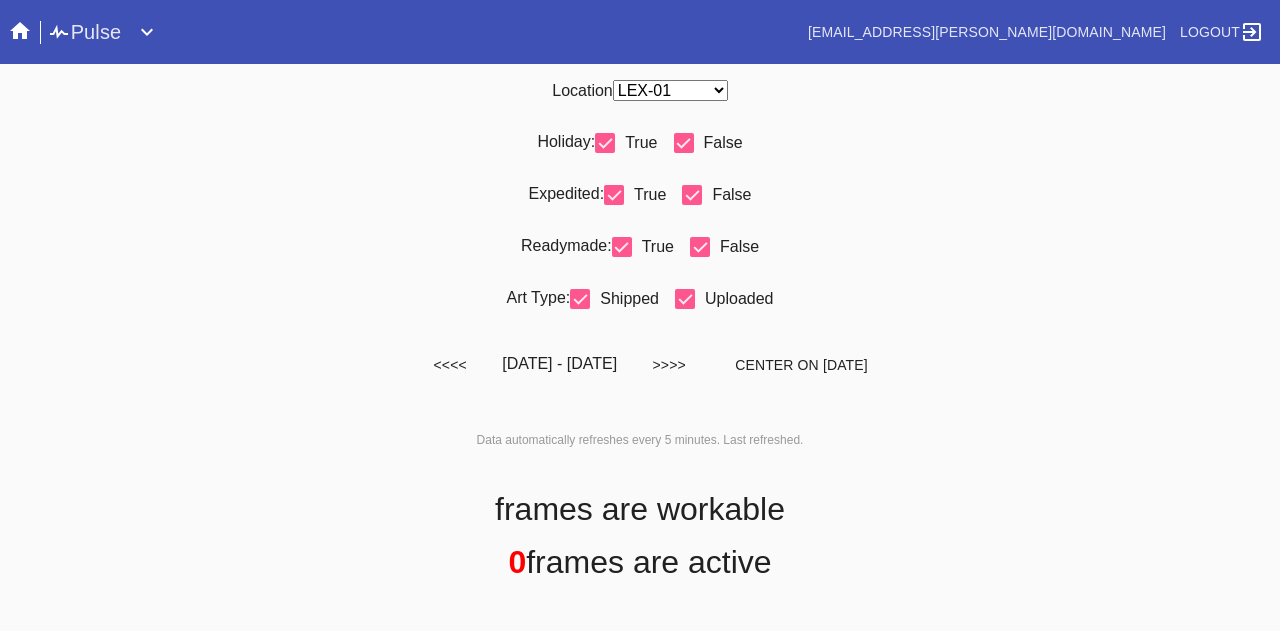 click on "Any Location DCA-05 ELP-01 LAS-01 LEX-01 LEX-03" at bounding box center [670, 90] 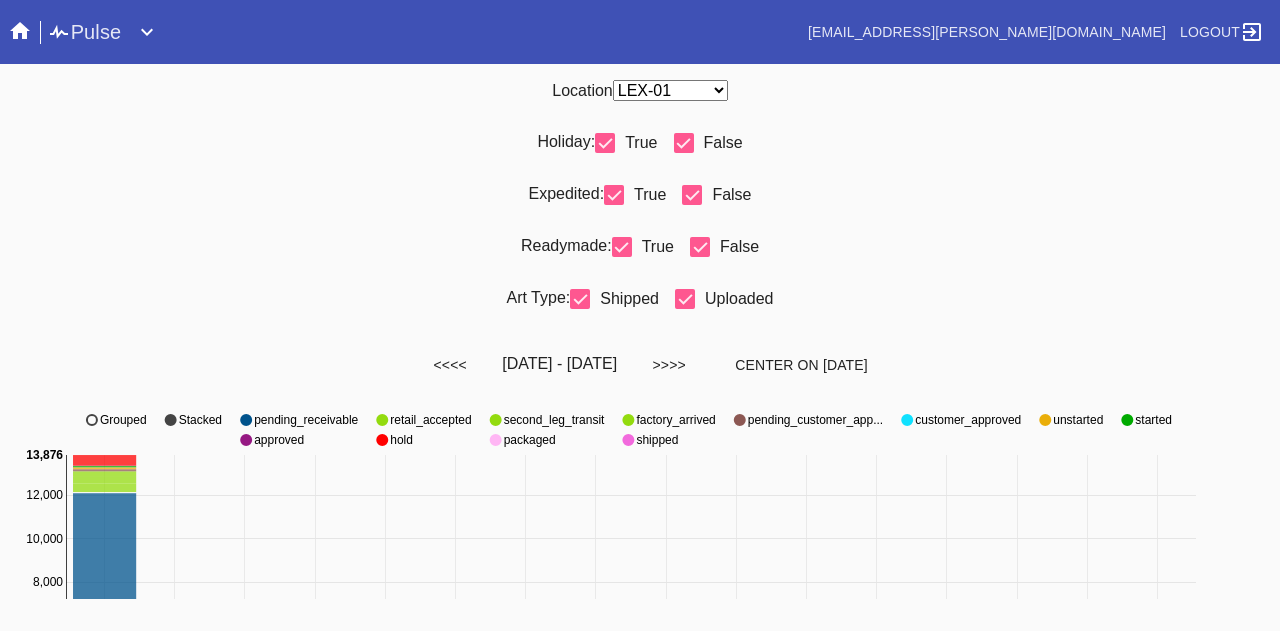 select on "number:31" 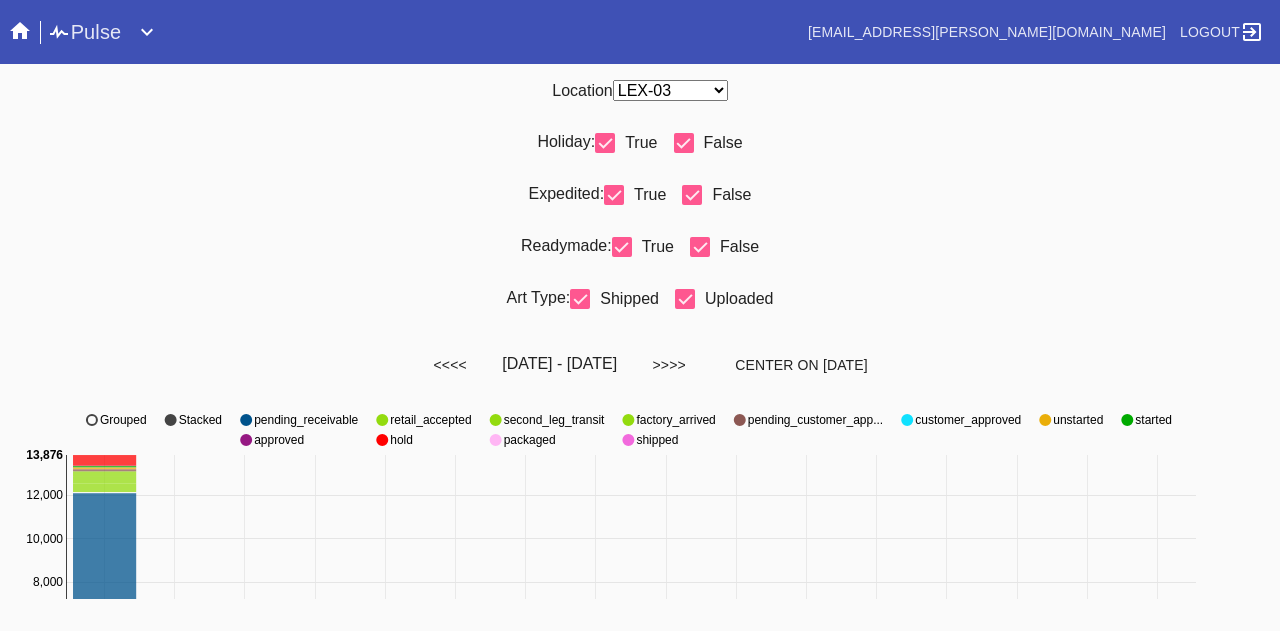 click on "Any Location DCA-05 ELP-01 LAS-01 LEX-01 LEX-03" at bounding box center (670, 90) 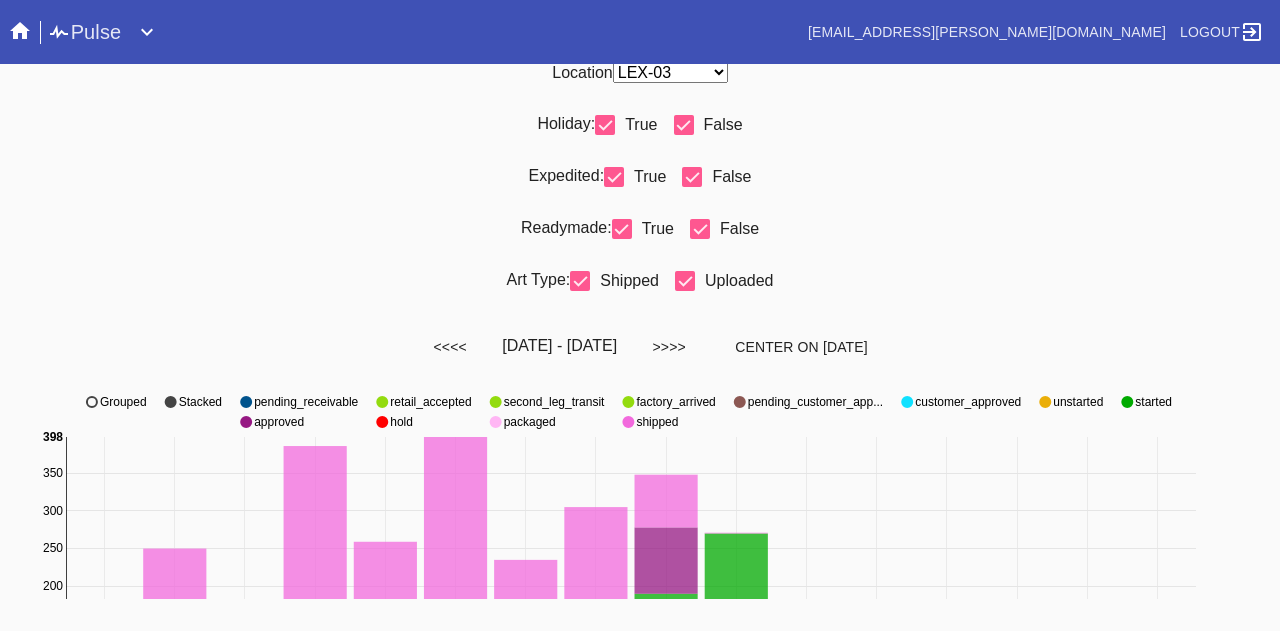 scroll, scrollTop: 0, scrollLeft: 0, axis: both 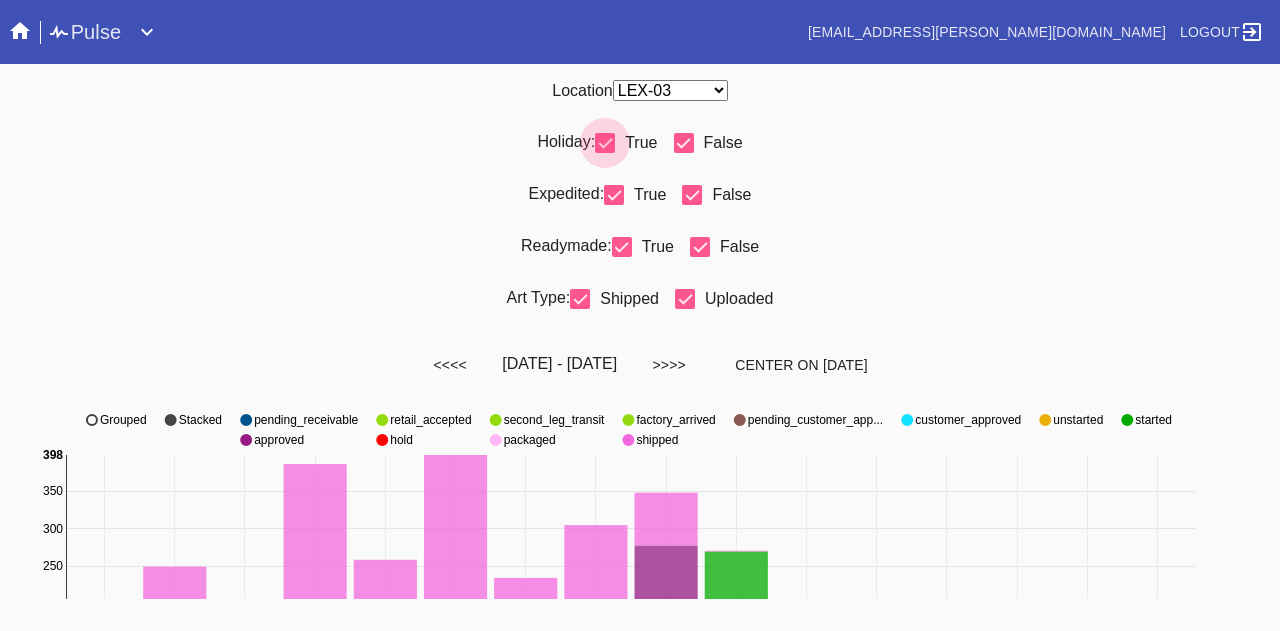 click at bounding box center (605, 143) 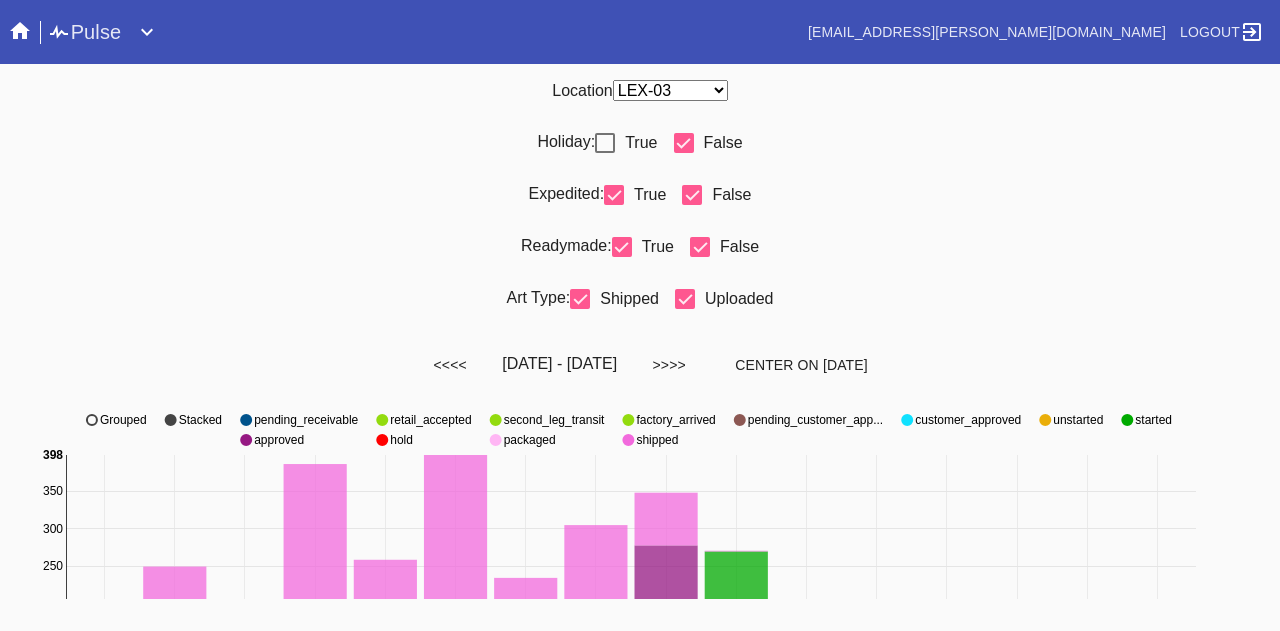 click at bounding box center [614, 195] 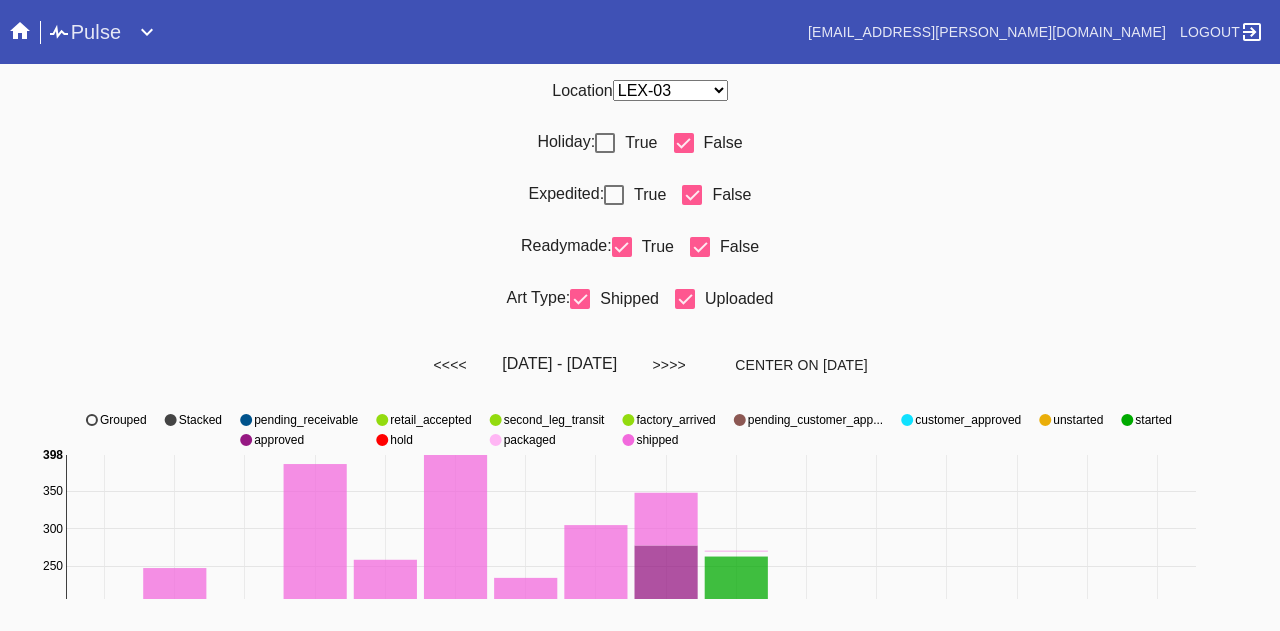 click at bounding box center (700, 247) 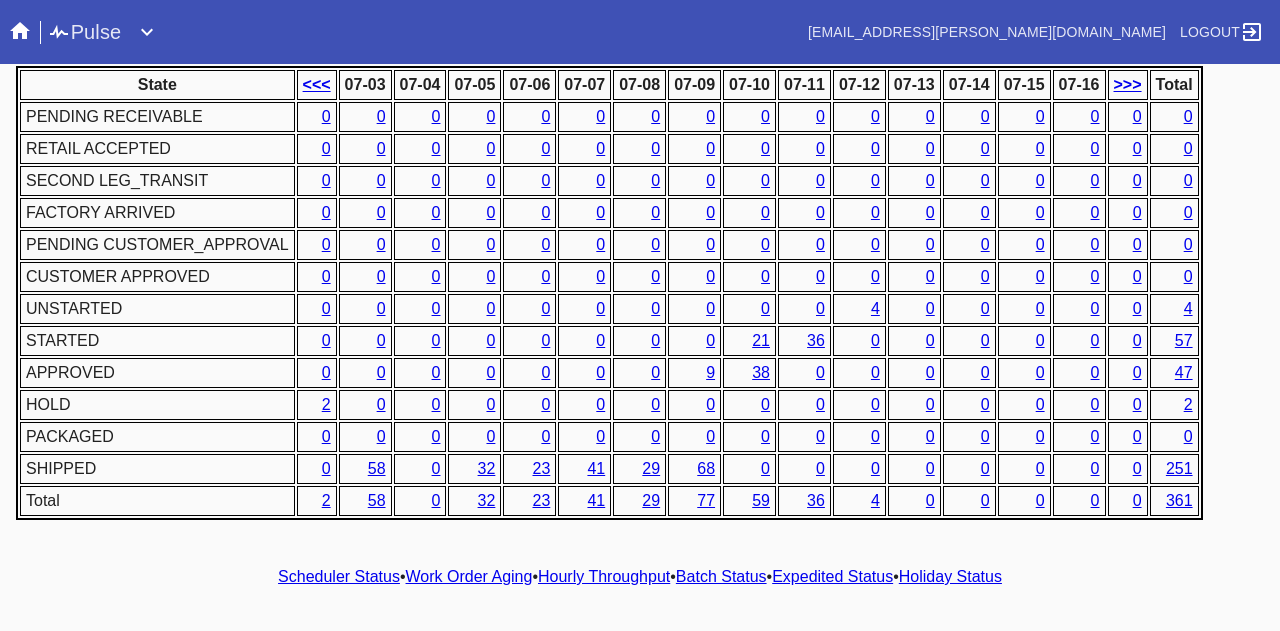 scroll, scrollTop: 1018, scrollLeft: 0, axis: vertical 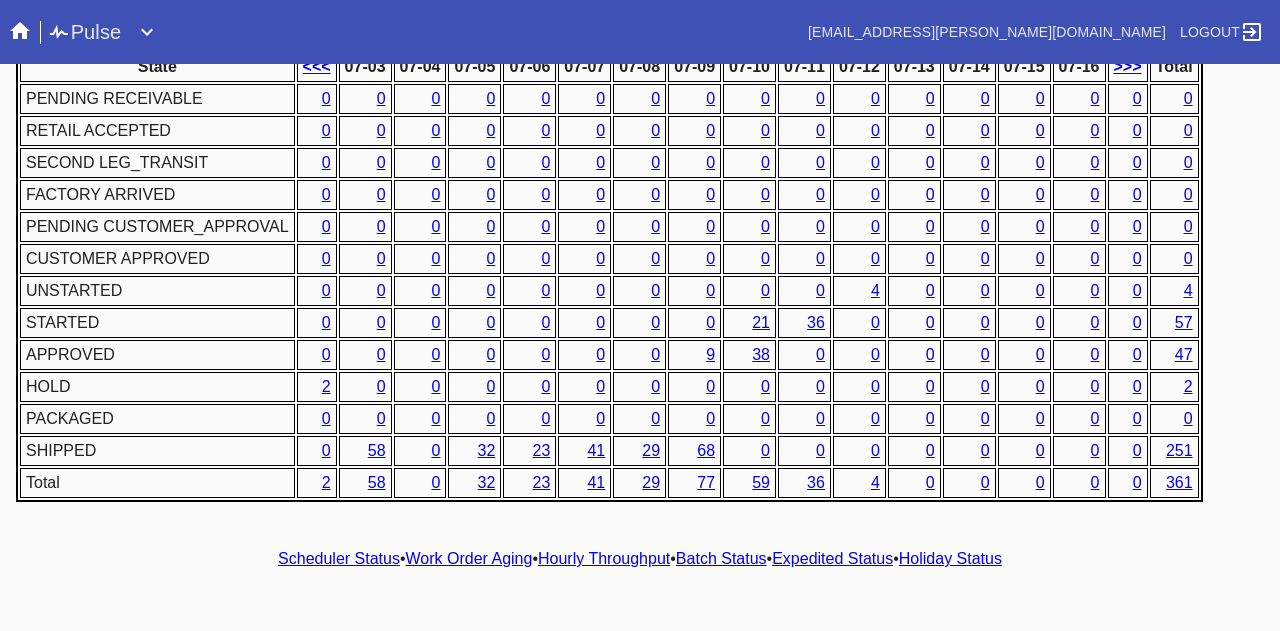 click on "Hourly Throughput" at bounding box center (604, 558) 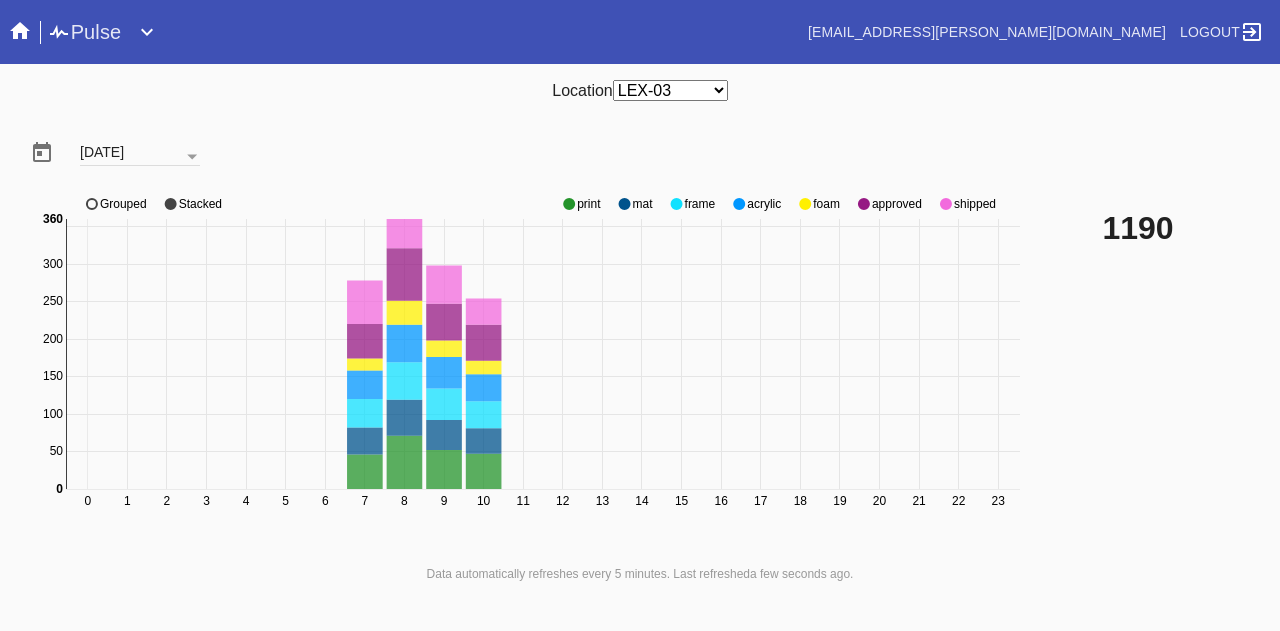click 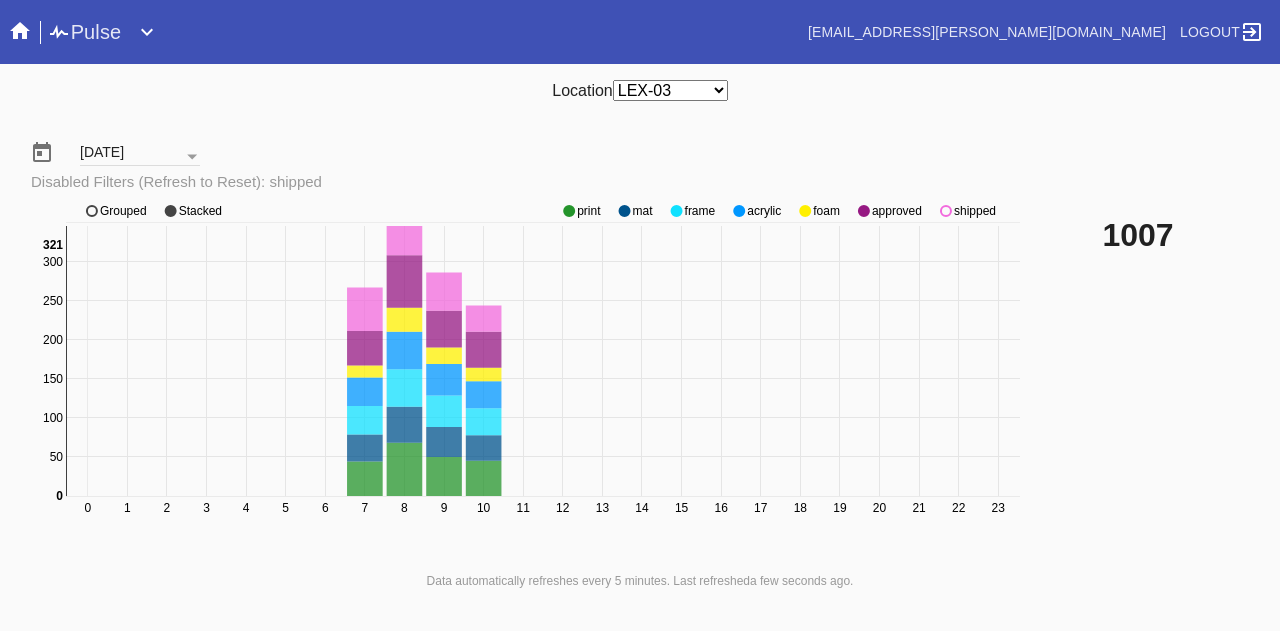 click on "0 1 2 3 4 5 6 7 8 9 10 11 12 13 14 15 16 17 18 19 20 21 22 23 0 50 100 150 200 250 300 350 0 321 print mat frame acrylic foam approved shipped Grouped Stacked" 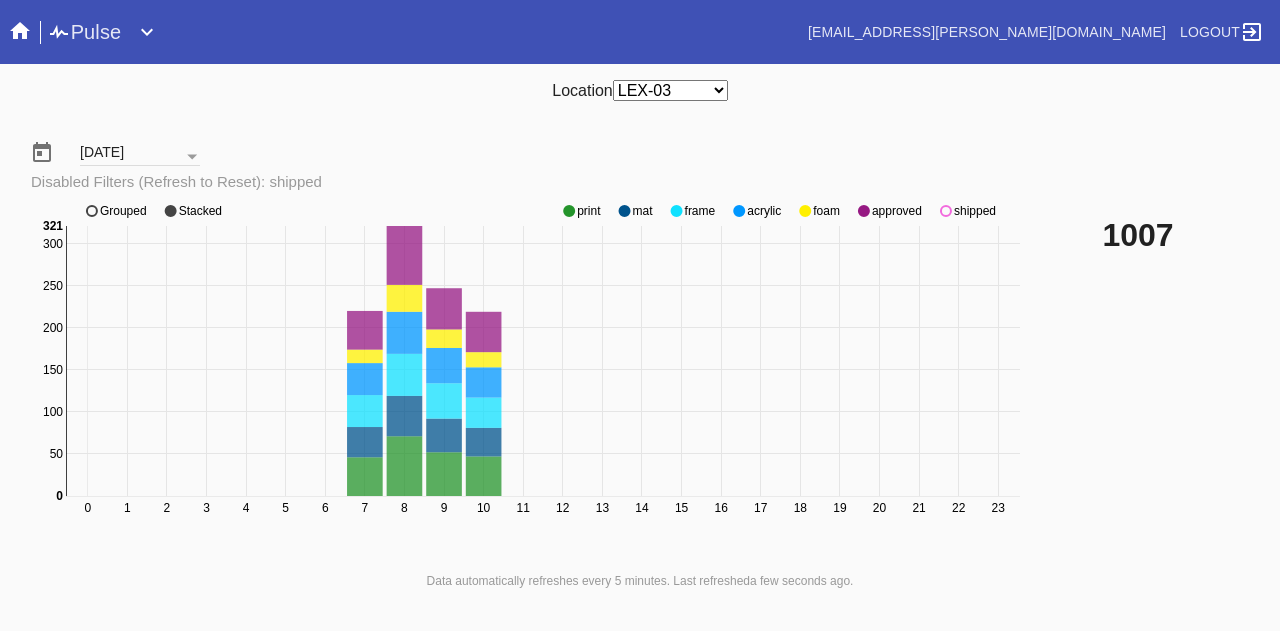 click 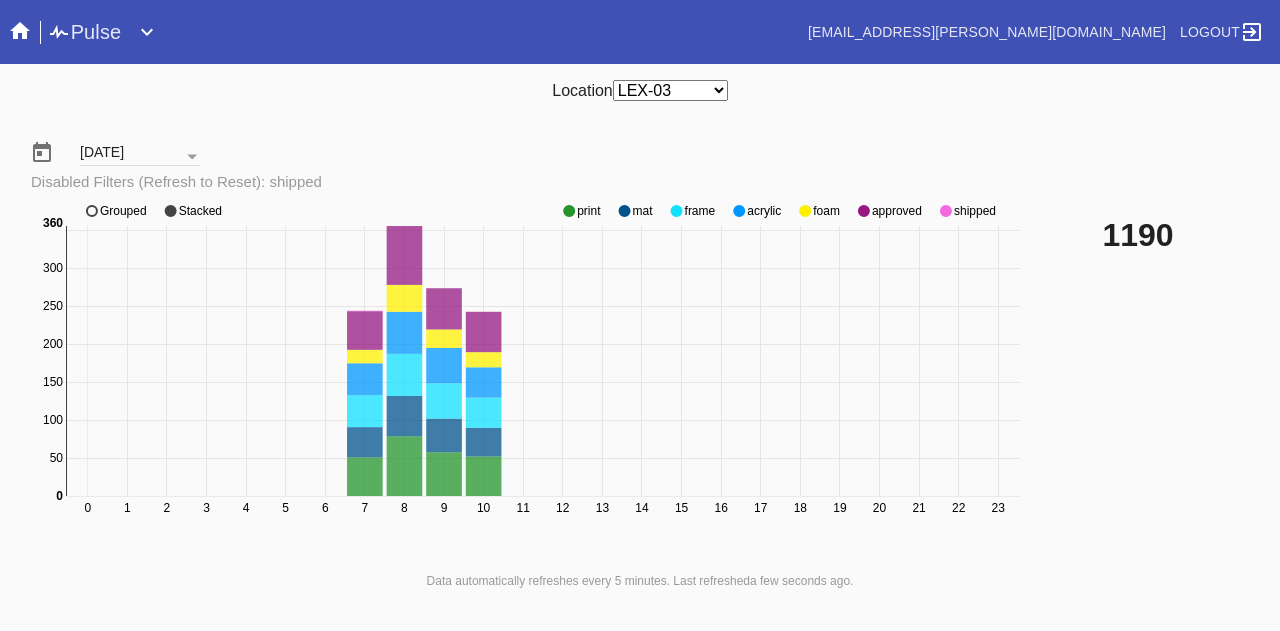 click 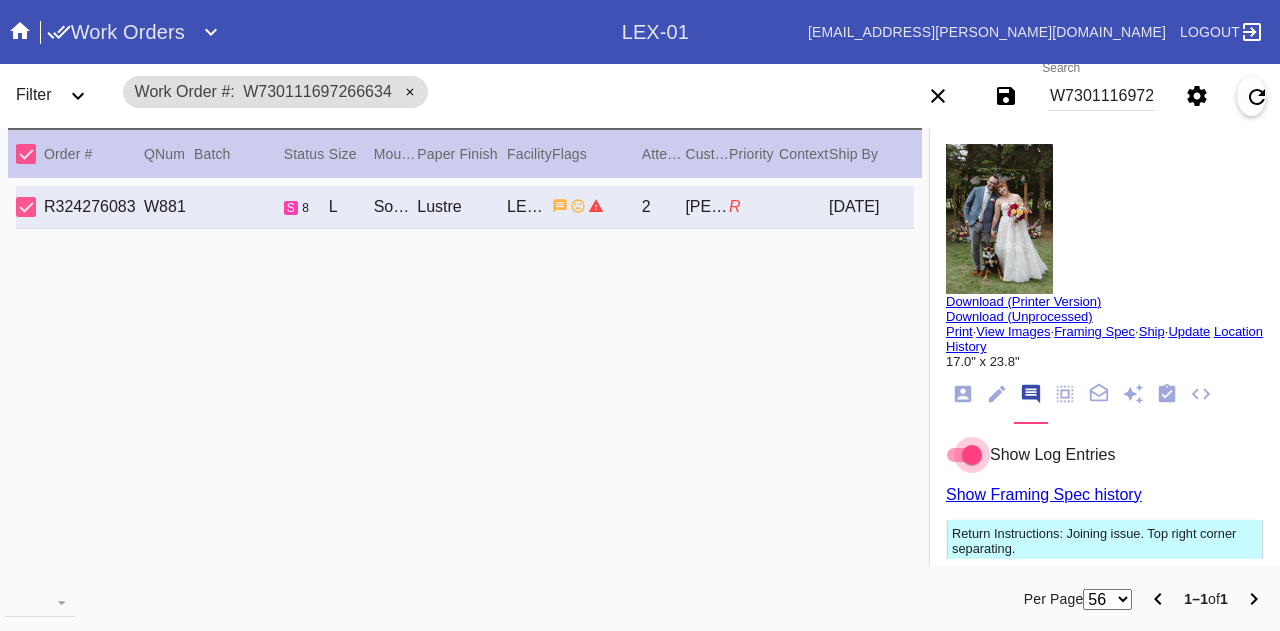 scroll, scrollTop: 0, scrollLeft: 0, axis: both 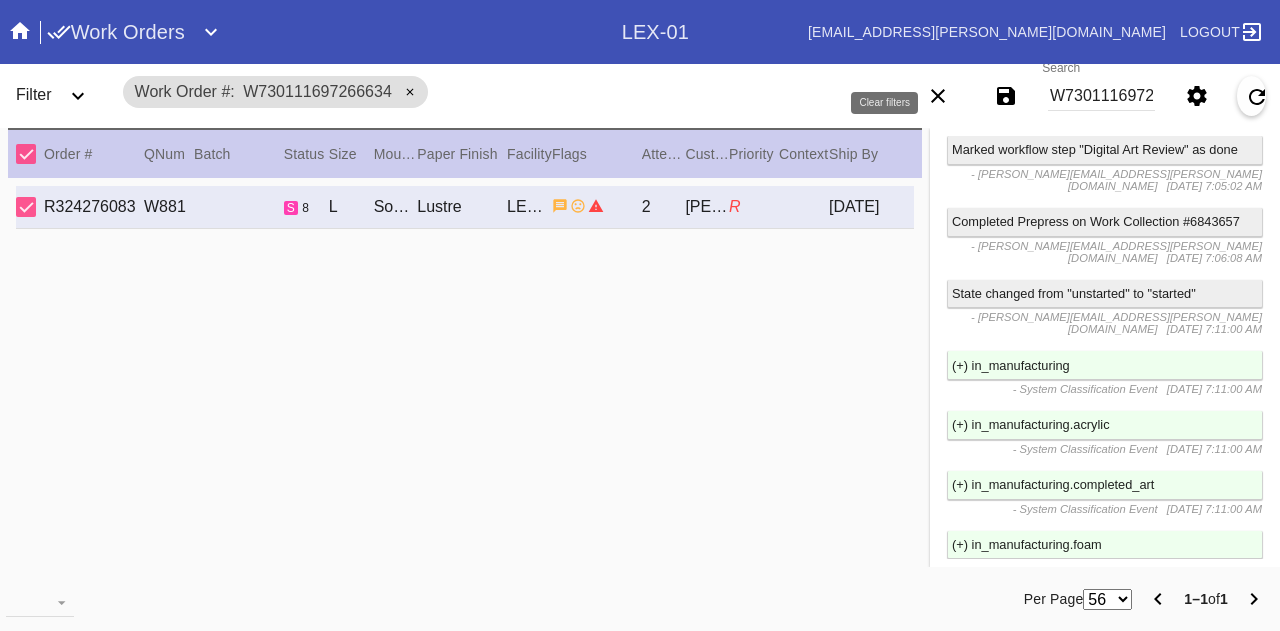 click 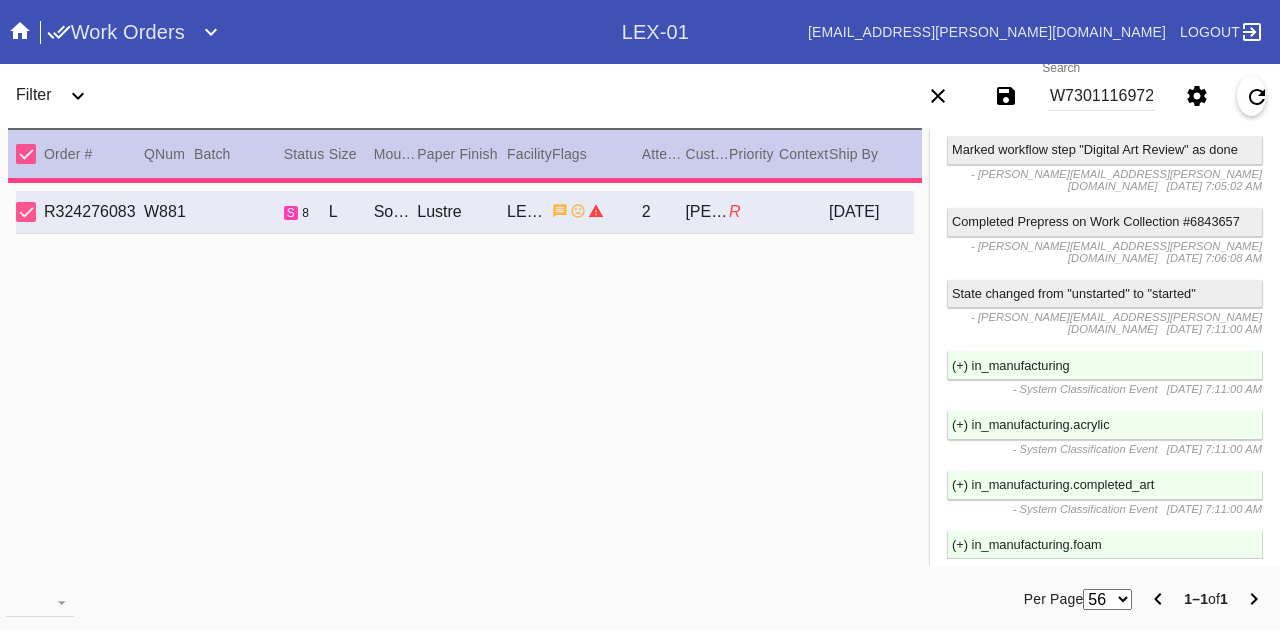 click 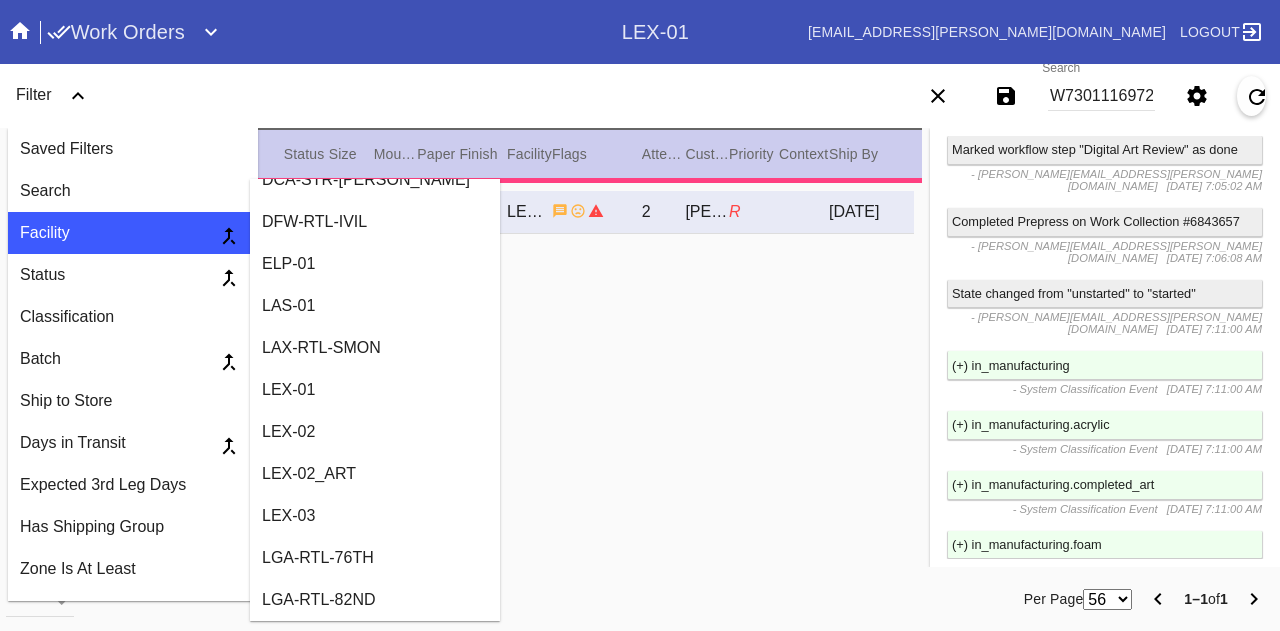 scroll, scrollTop: 1300, scrollLeft: 0, axis: vertical 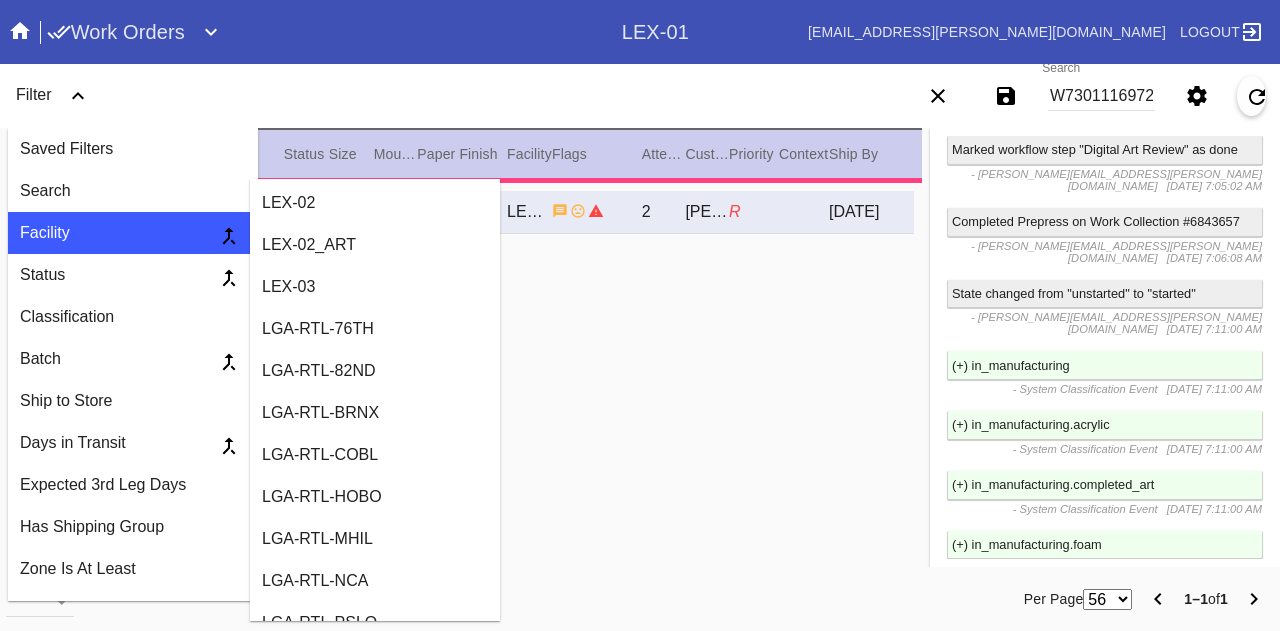 click on "LEX-03" at bounding box center (375, 287) 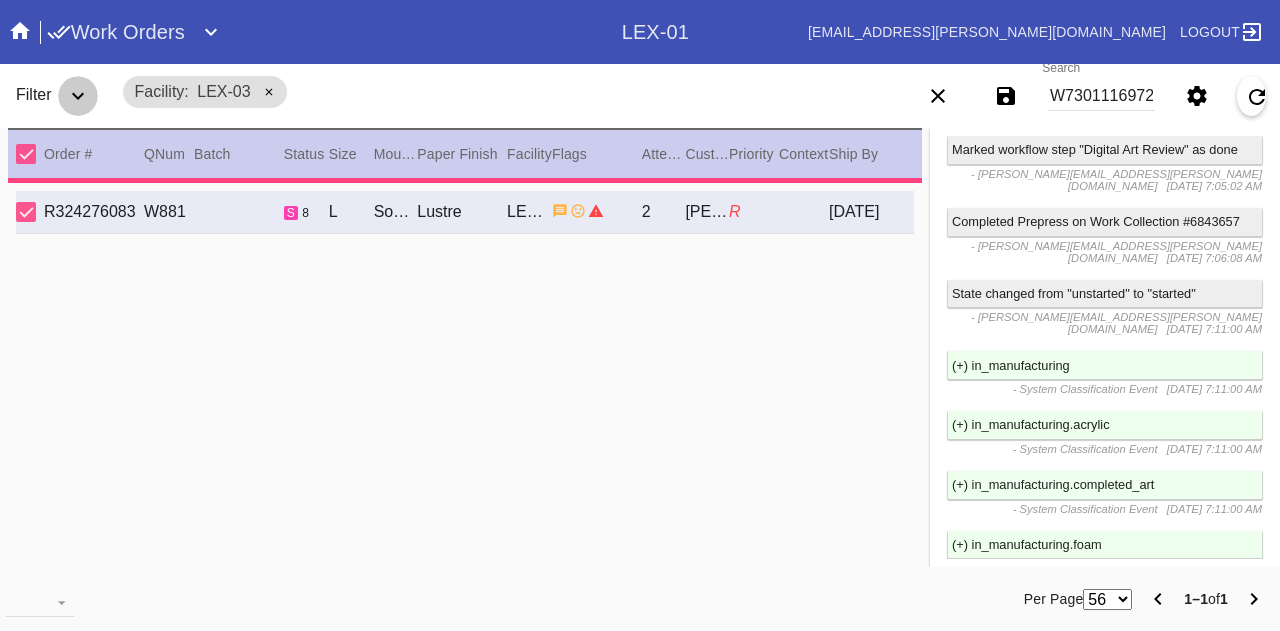 click 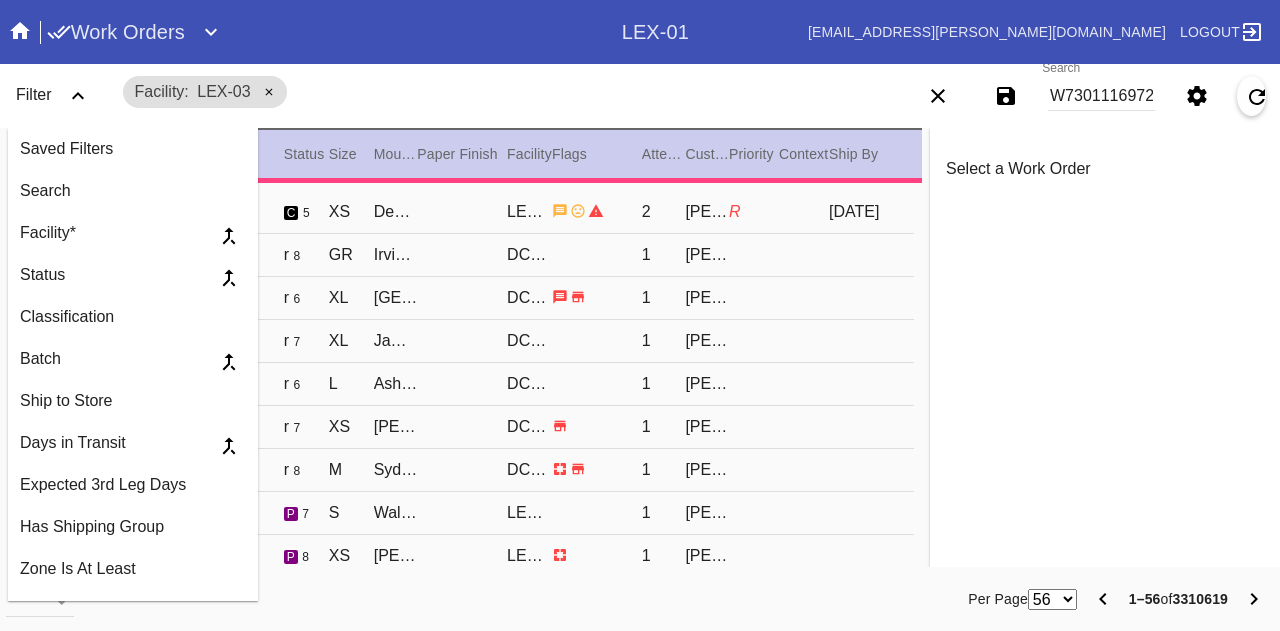 scroll, scrollTop: 0, scrollLeft: 0, axis: both 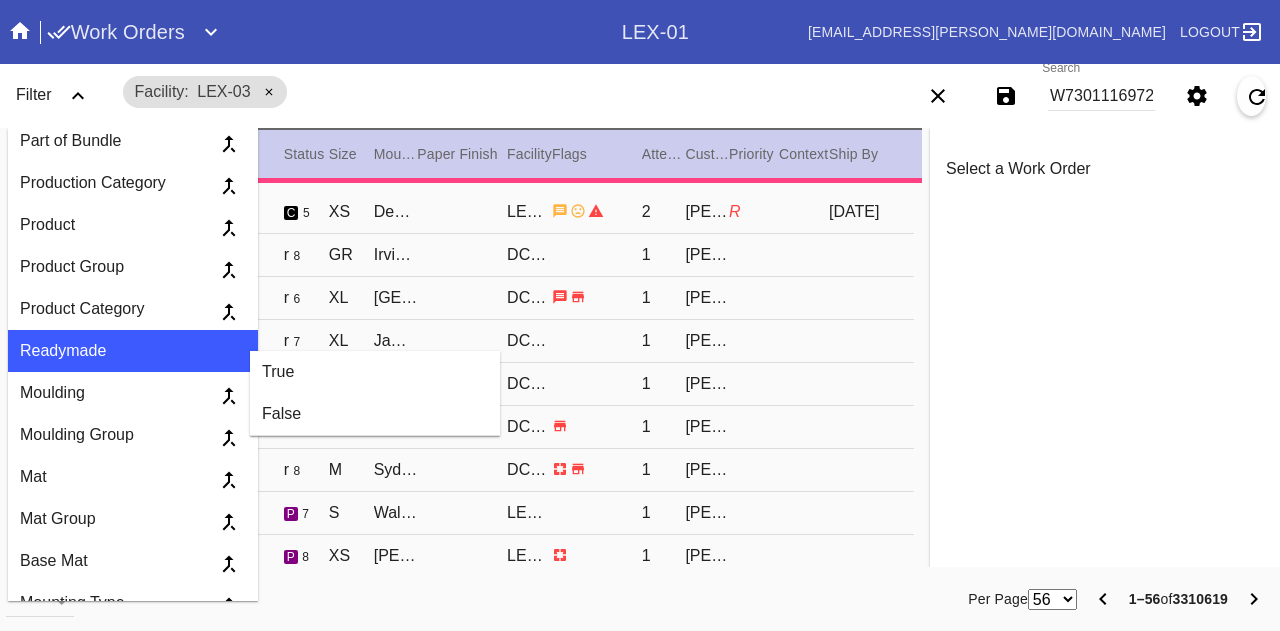click on "True" at bounding box center (375, 372) 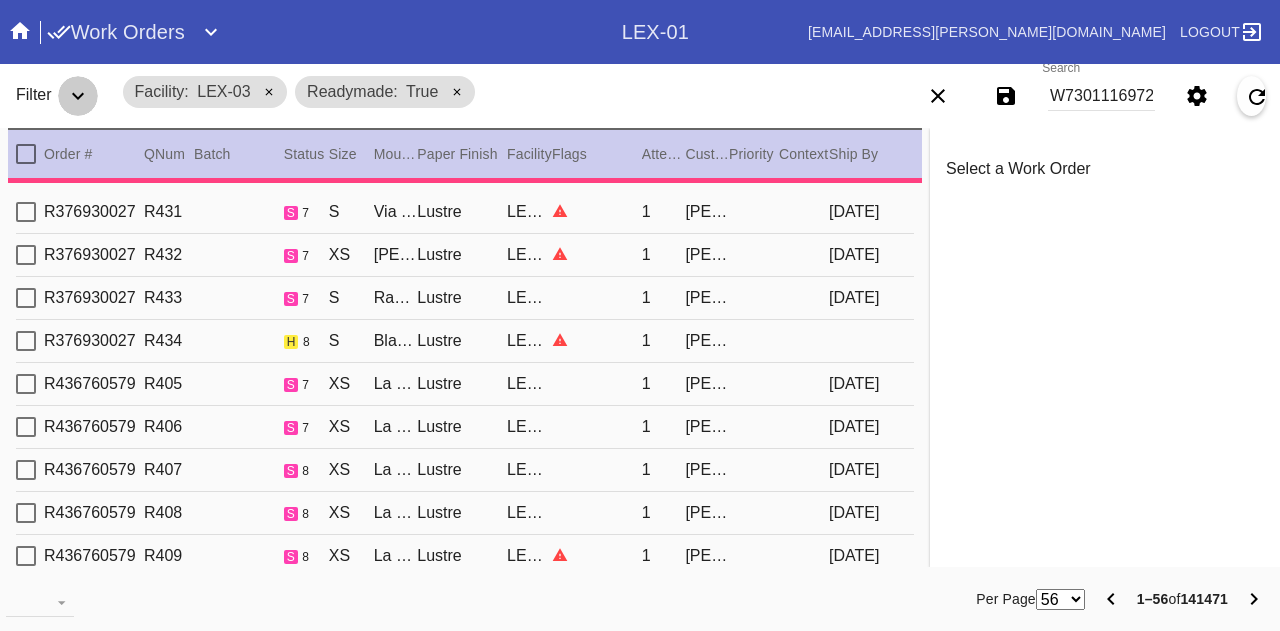click 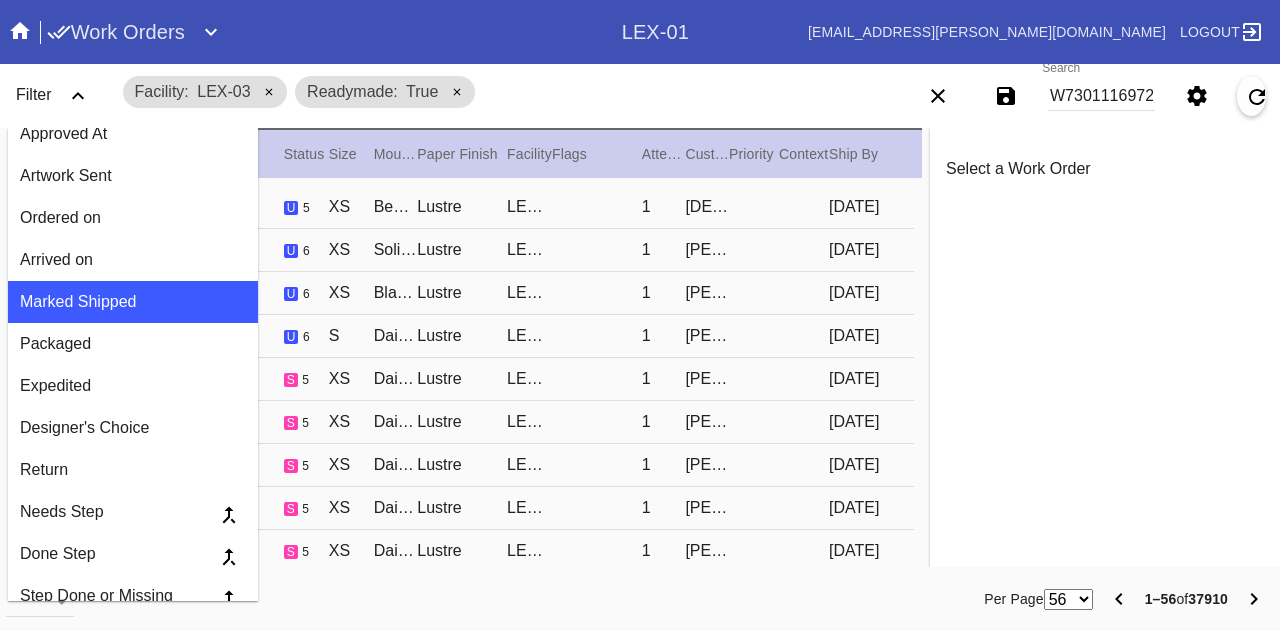scroll, scrollTop: 1800, scrollLeft: 0, axis: vertical 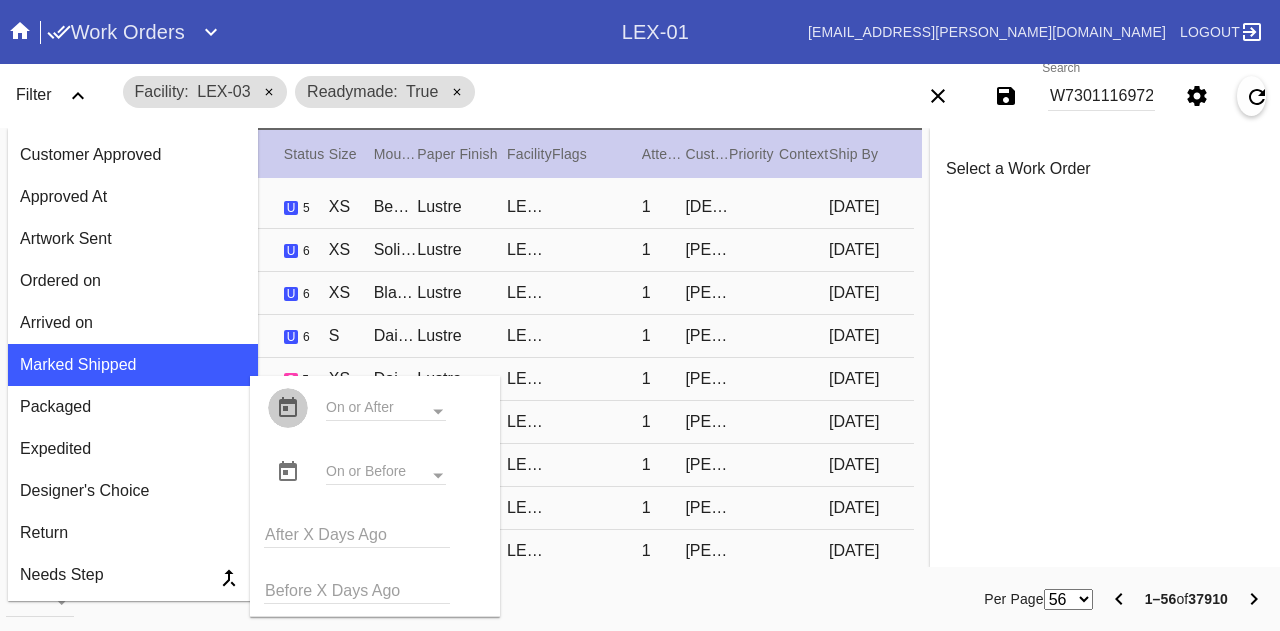 click at bounding box center (288, 408) 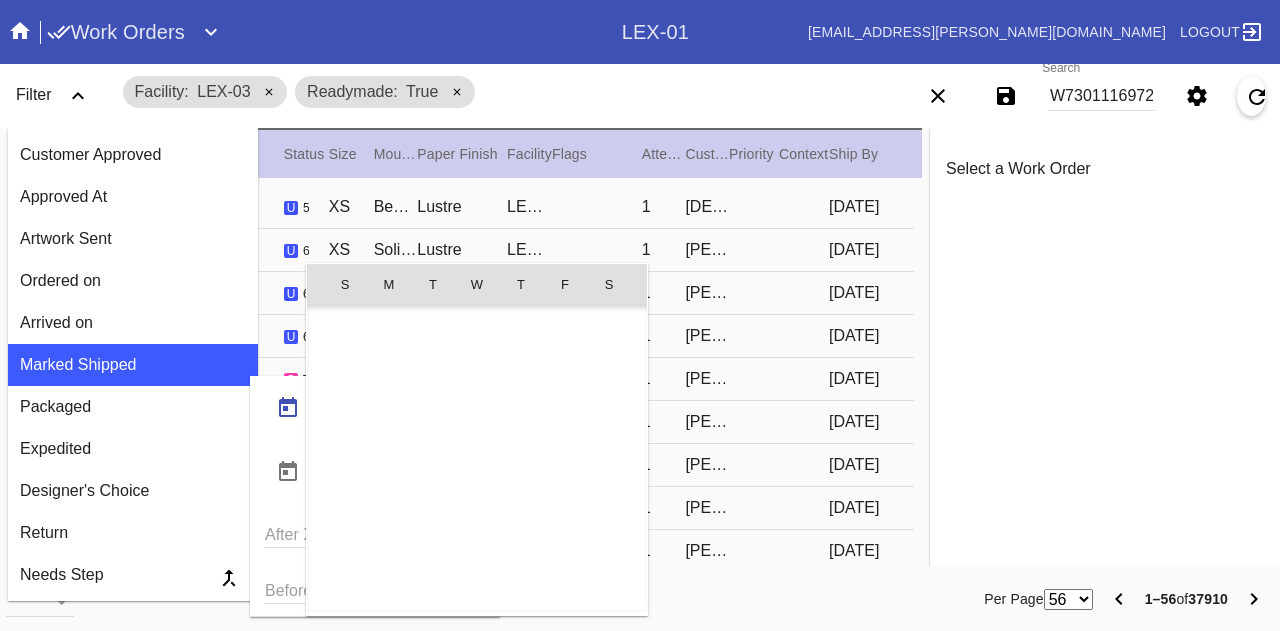 scroll, scrollTop: 462690, scrollLeft: 0, axis: vertical 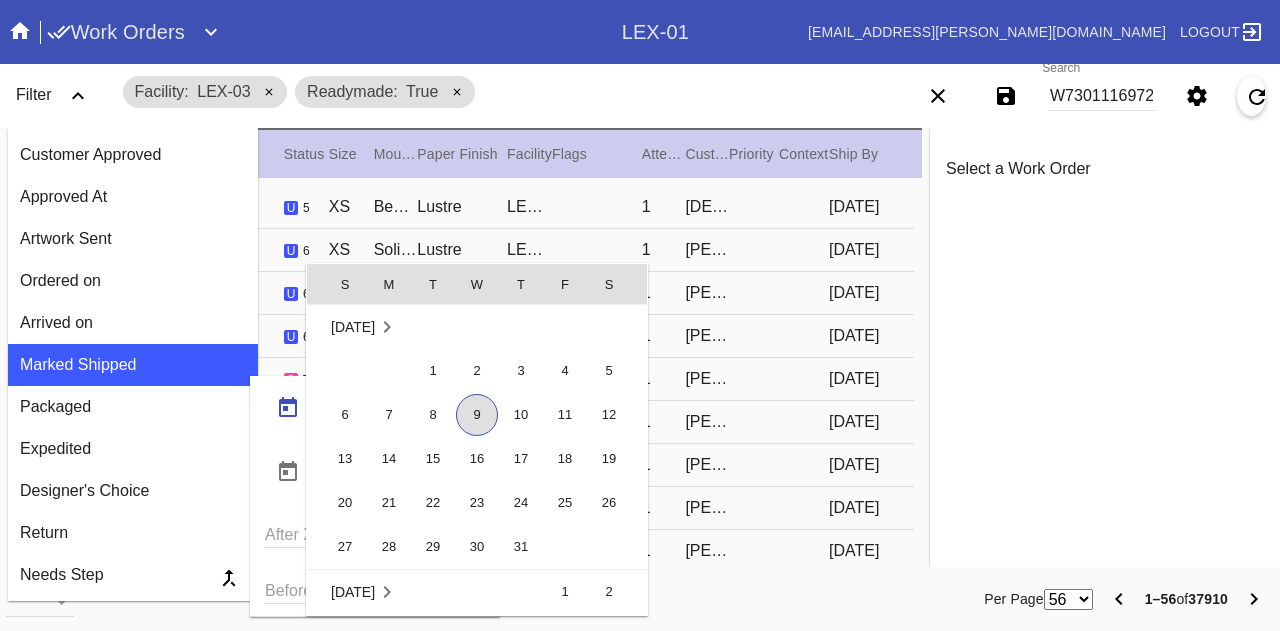 click on "9" at bounding box center [477, 415] 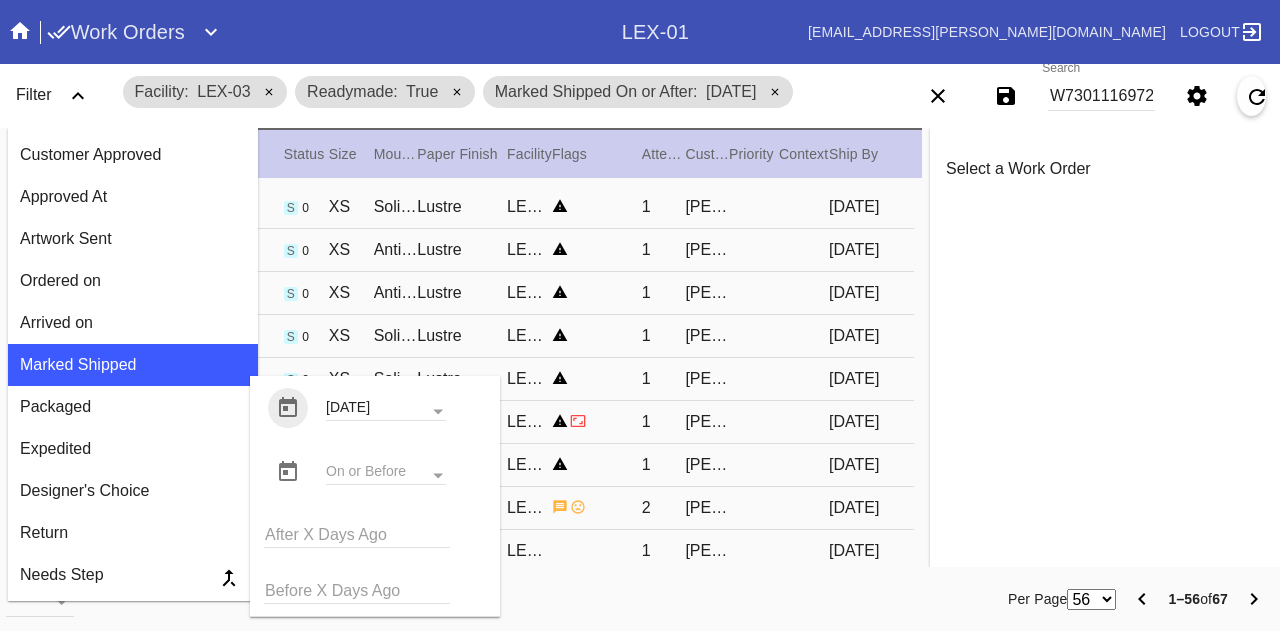click at bounding box center [288, 472] 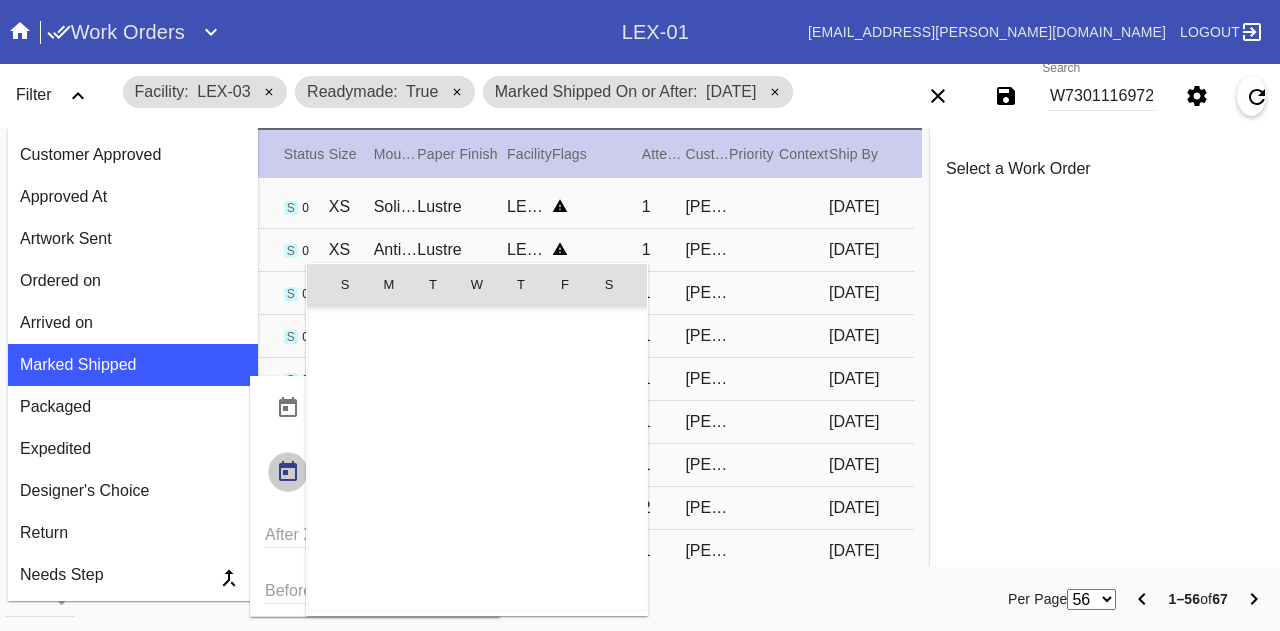 scroll, scrollTop: 462690, scrollLeft: 0, axis: vertical 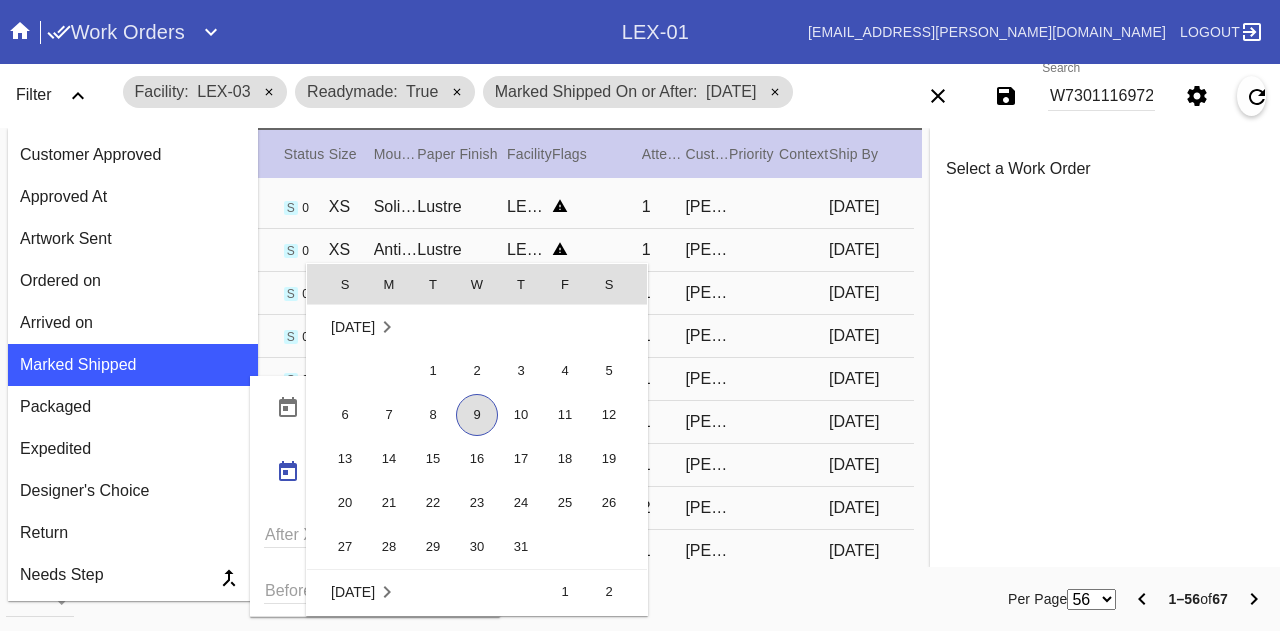 click on "9" at bounding box center (477, 415) 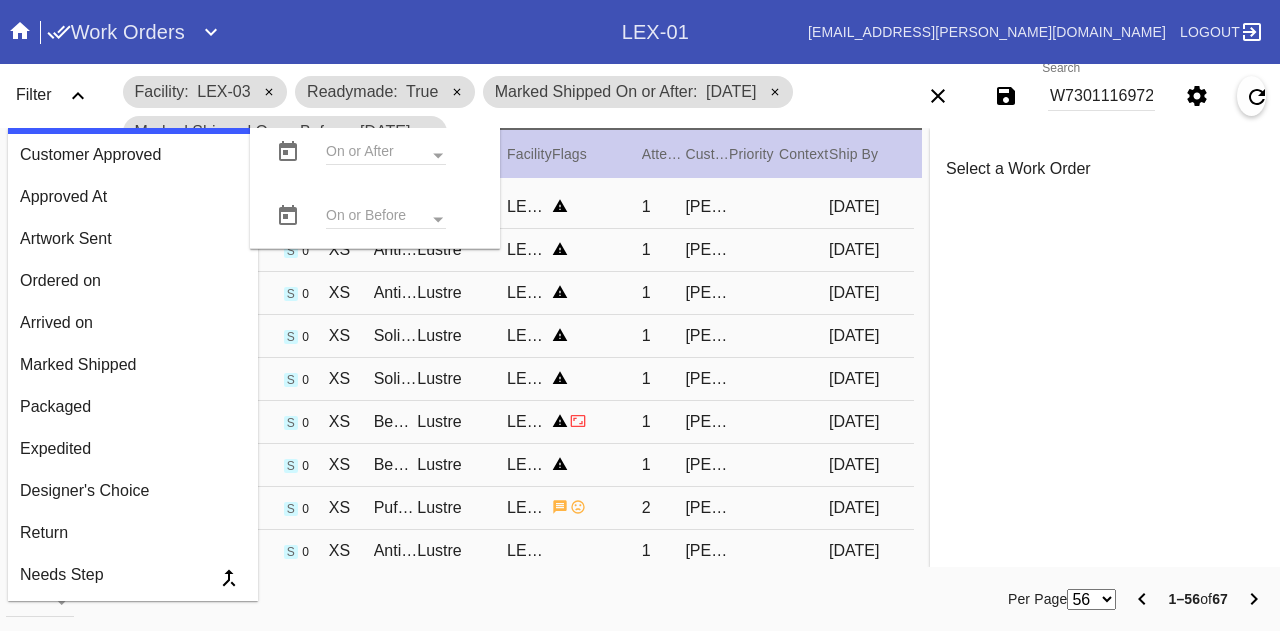 click 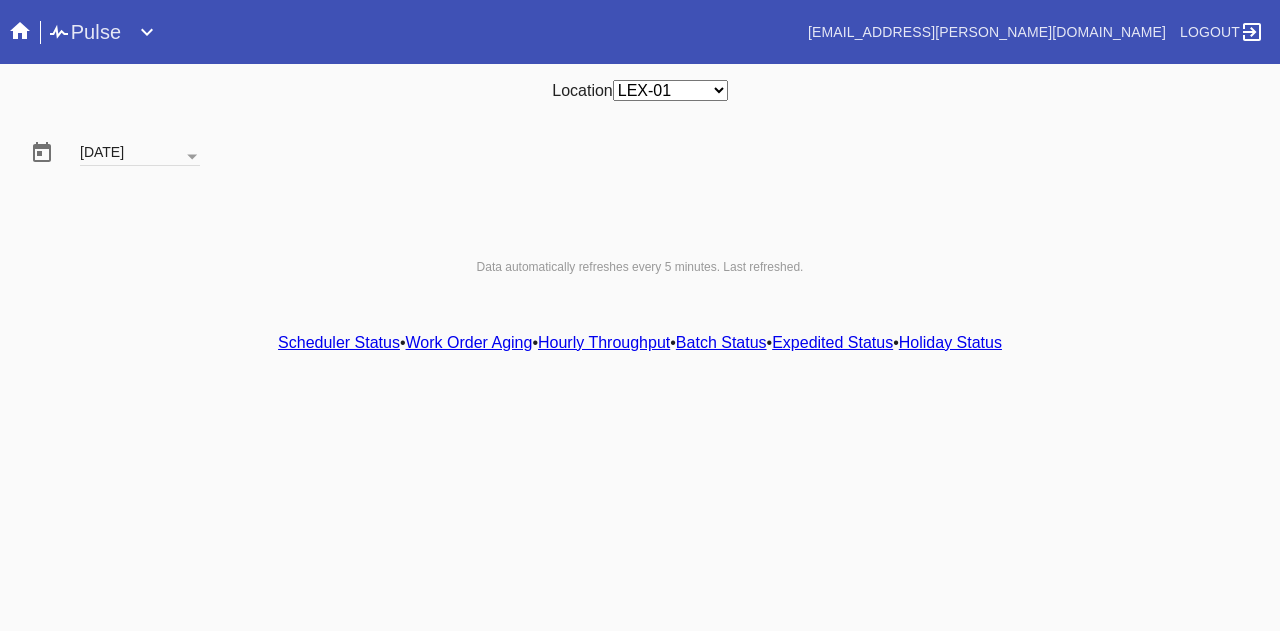 scroll, scrollTop: 0, scrollLeft: 0, axis: both 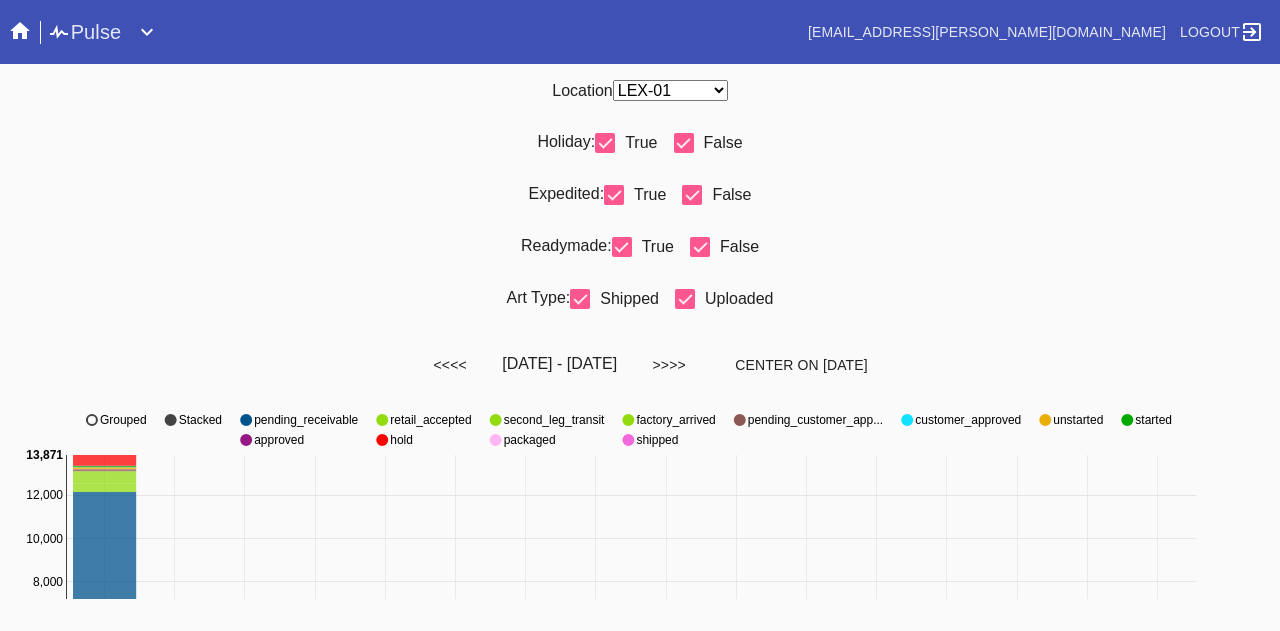 click on "Any Location DCA-05 ELP-01 LAS-01 LEX-01 LEX-03" at bounding box center (670, 90) 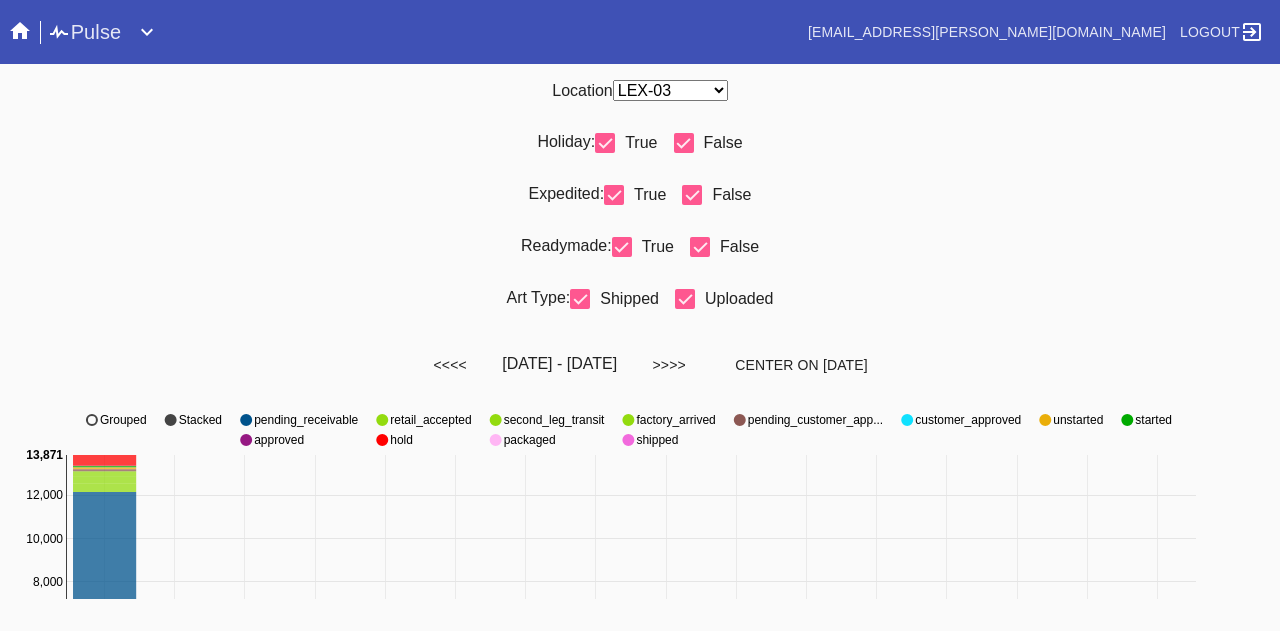 click on "Any Location DCA-05 ELP-01 LAS-01 LEX-01 LEX-03" at bounding box center [670, 90] 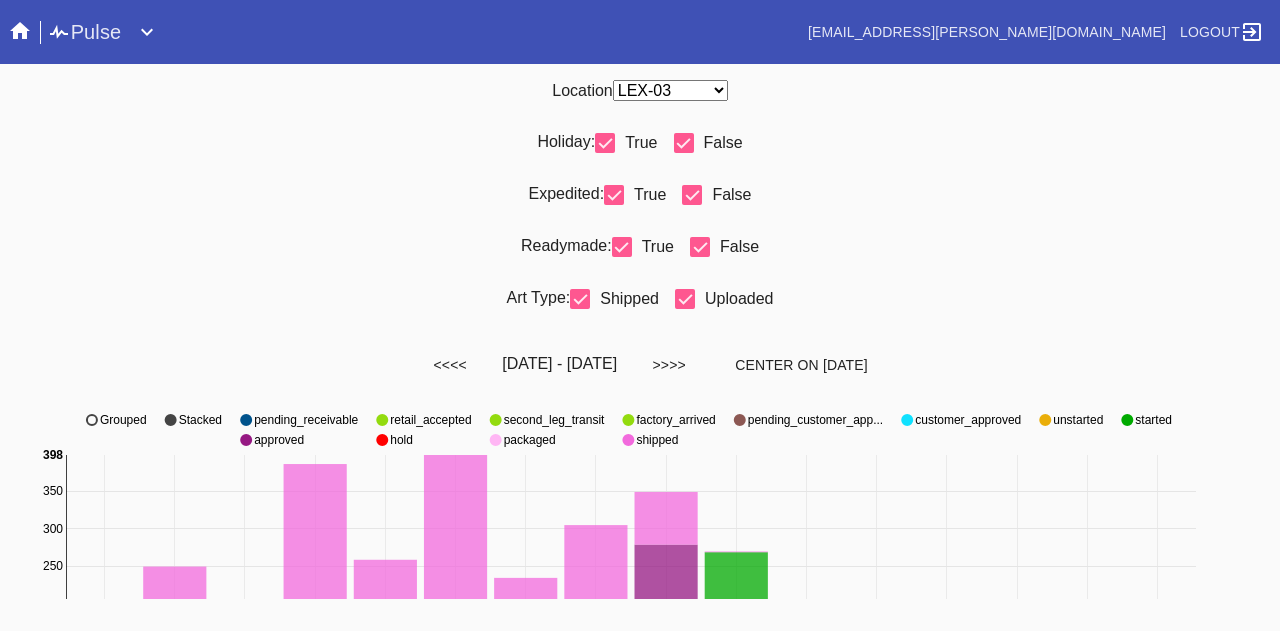click at bounding box center [692, 195] 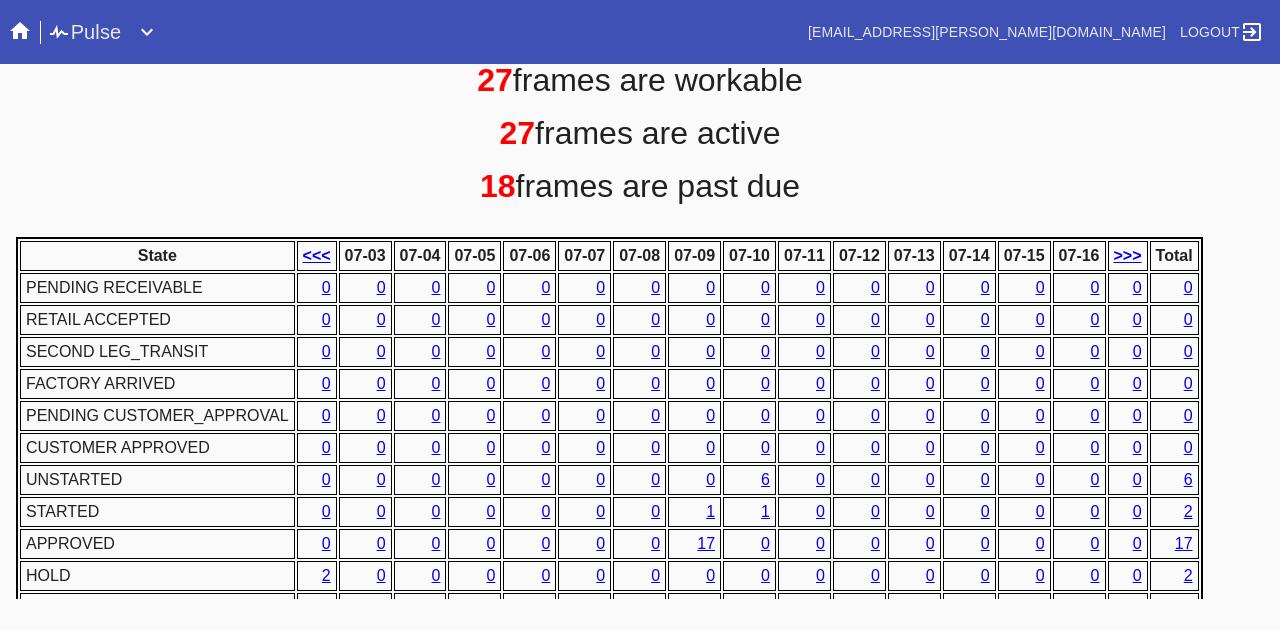 scroll, scrollTop: 1018, scrollLeft: 0, axis: vertical 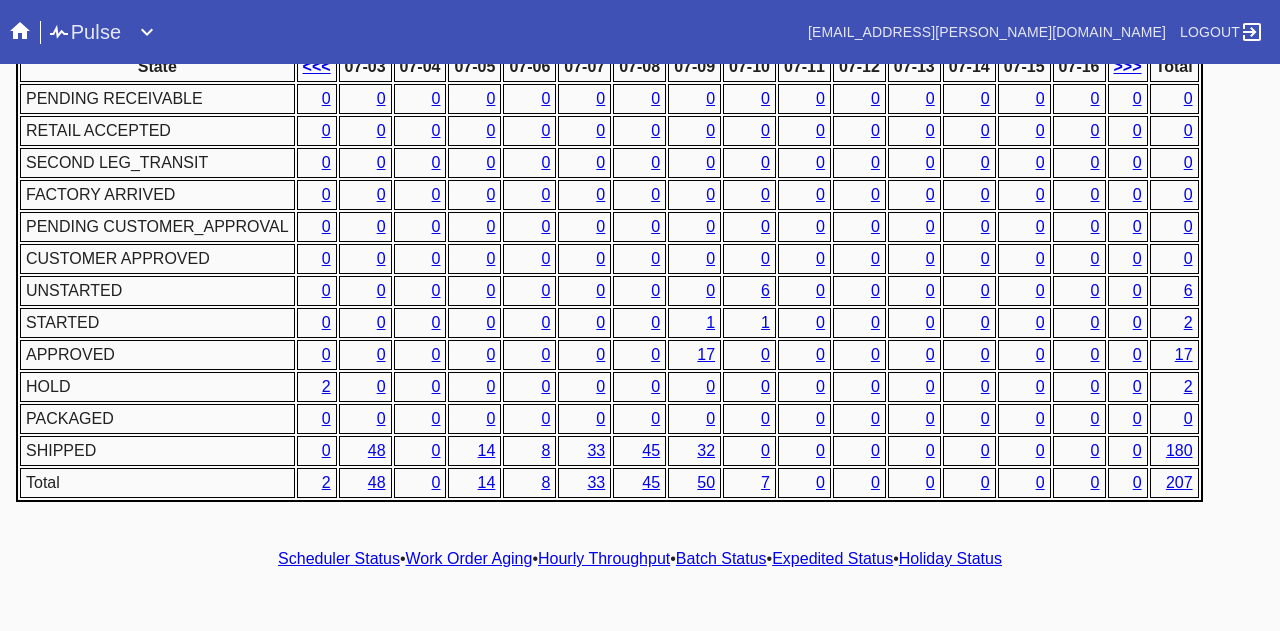 click on "1" at bounding box center [710, 322] 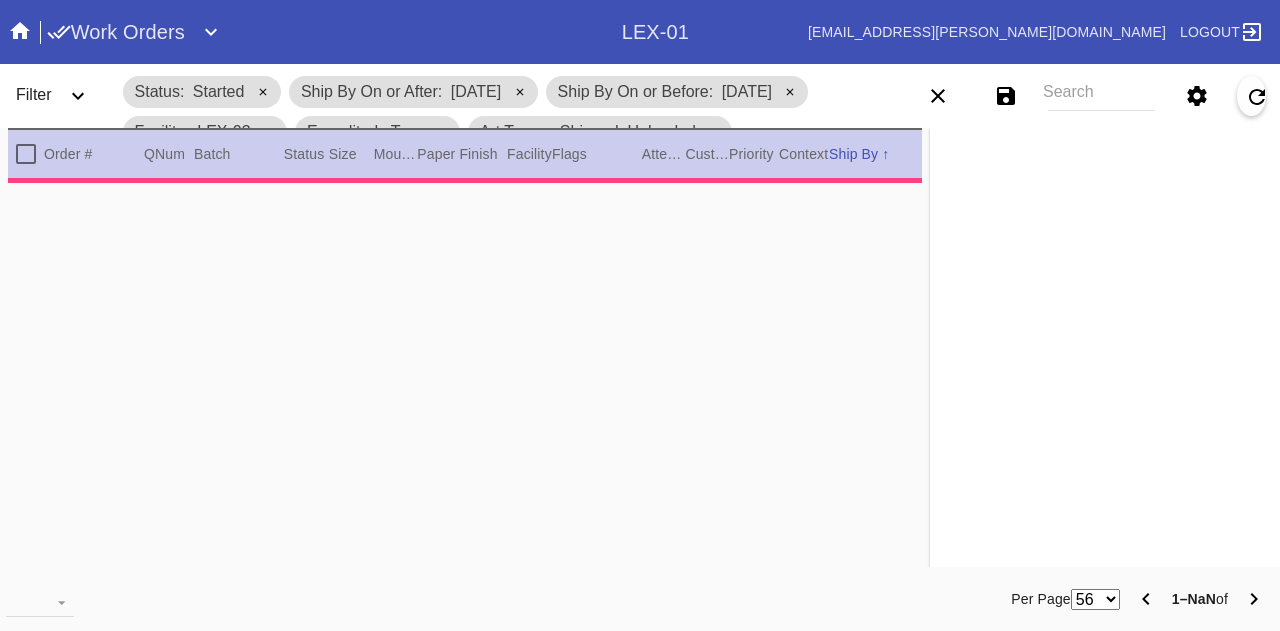 scroll, scrollTop: 0, scrollLeft: 0, axis: both 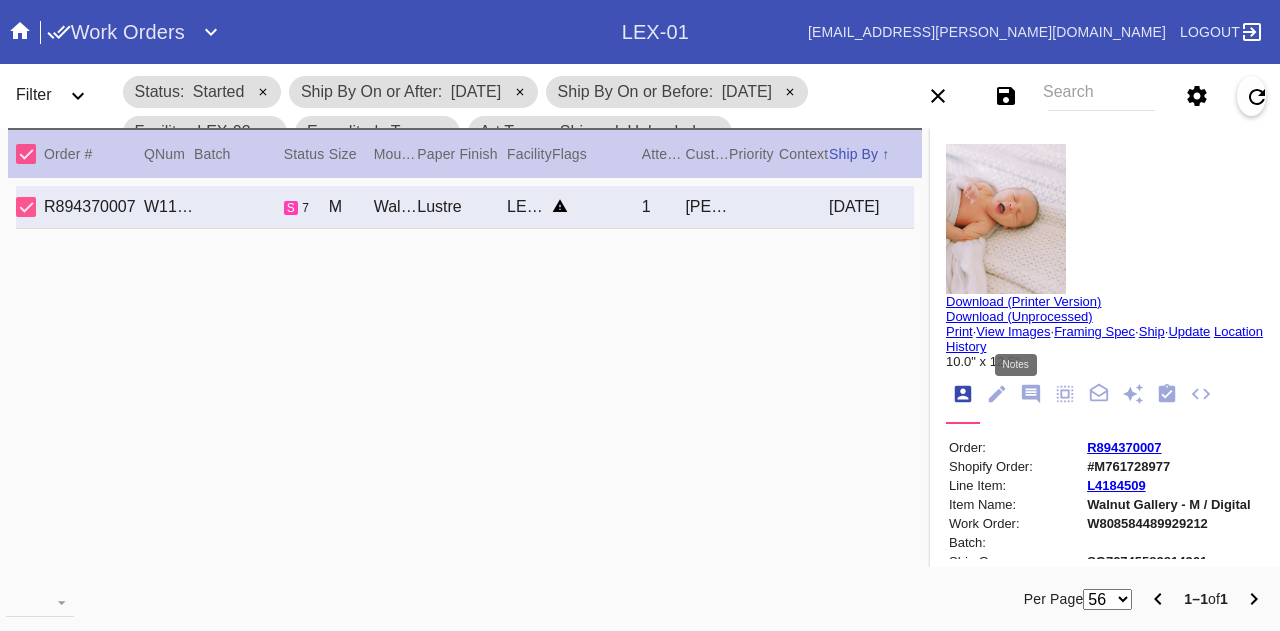 click 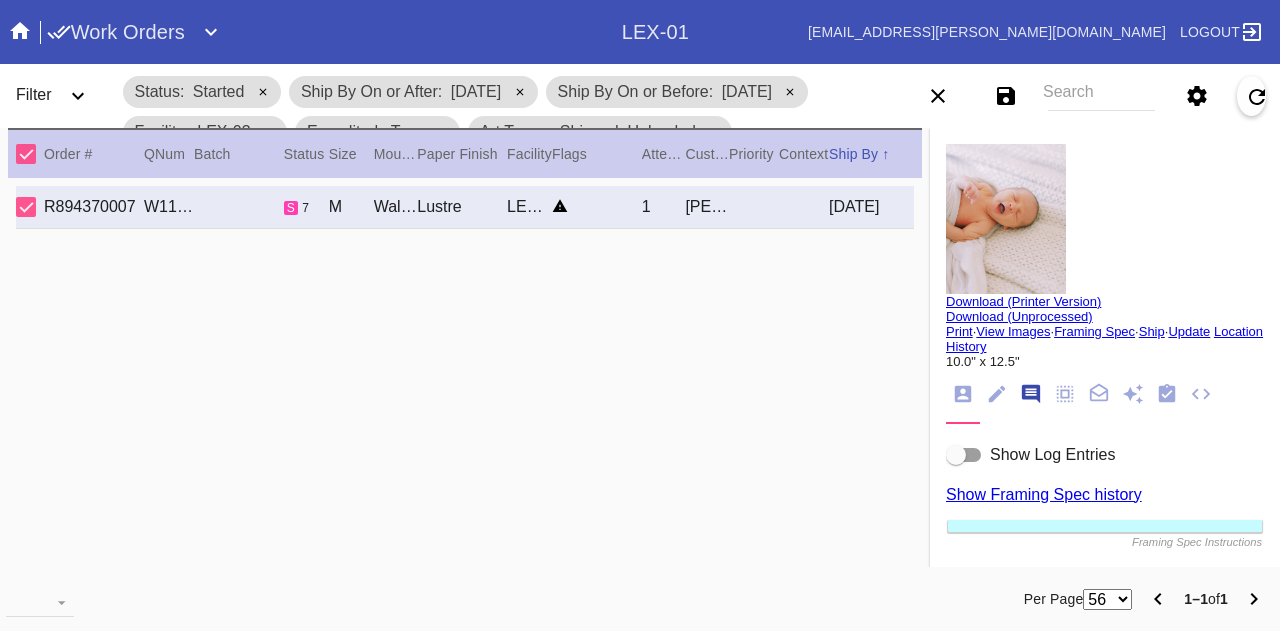 scroll, scrollTop: 122, scrollLeft: 0, axis: vertical 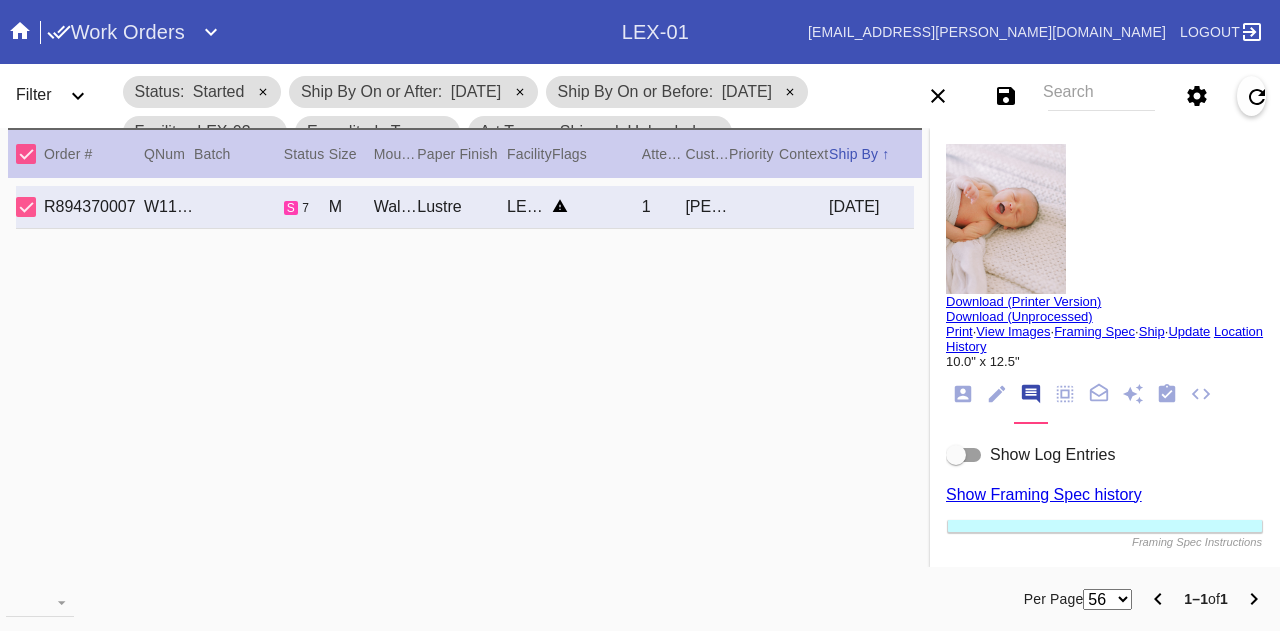 click at bounding box center [964, 455] 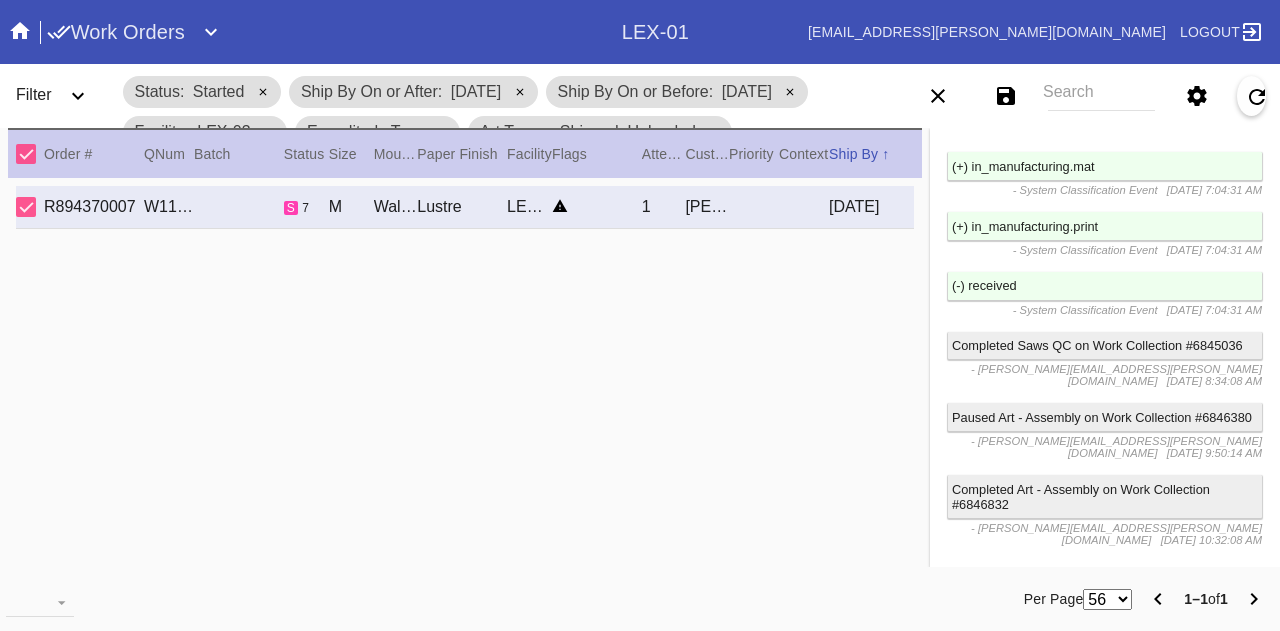 scroll, scrollTop: 1696, scrollLeft: 0, axis: vertical 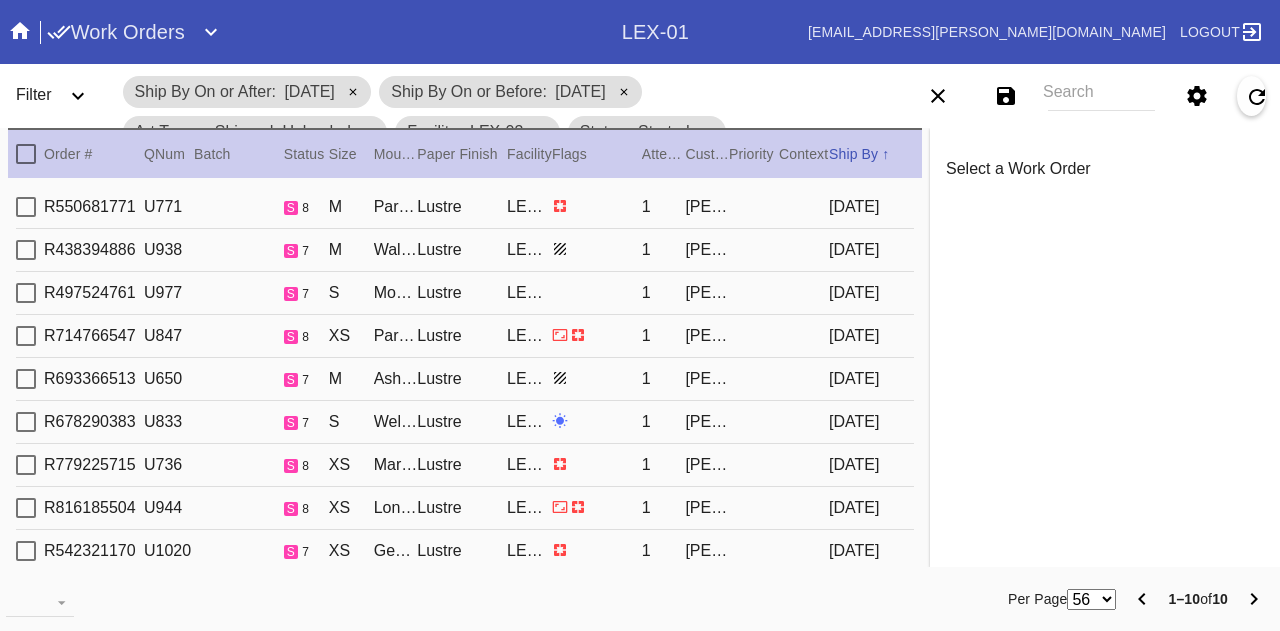 click on "Search" at bounding box center [1101, 96] 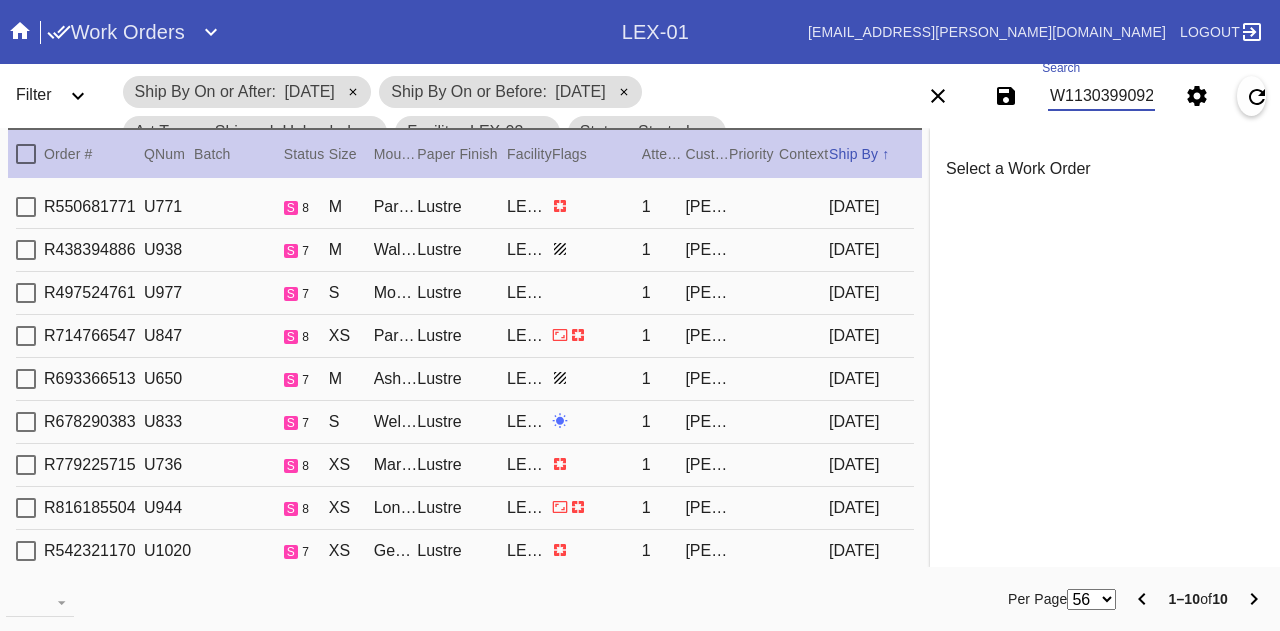 type on "W113039909282952" 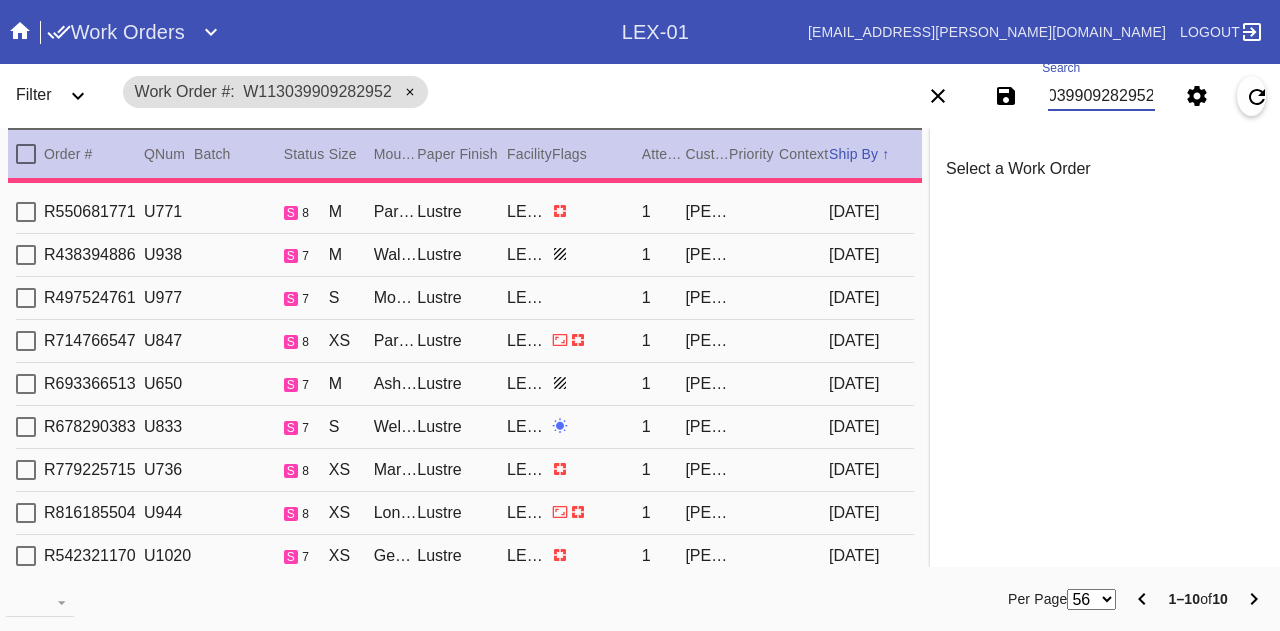 type on "2.5" 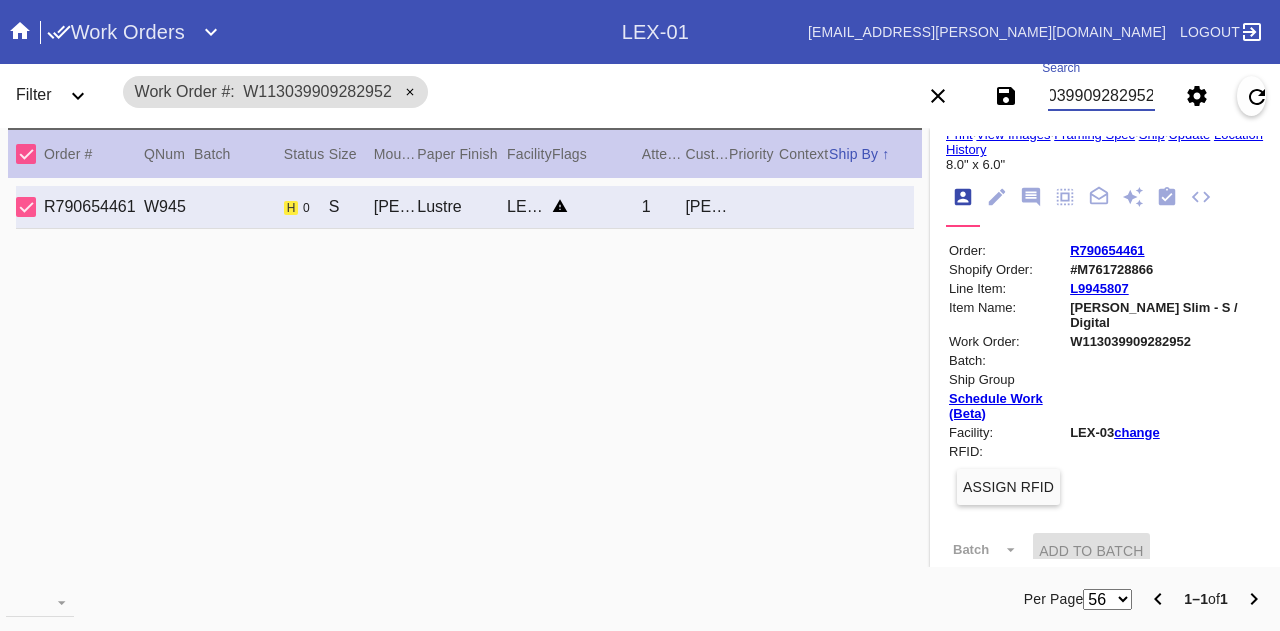 scroll, scrollTop: 200, scrollLeft: 0, axis: vertical 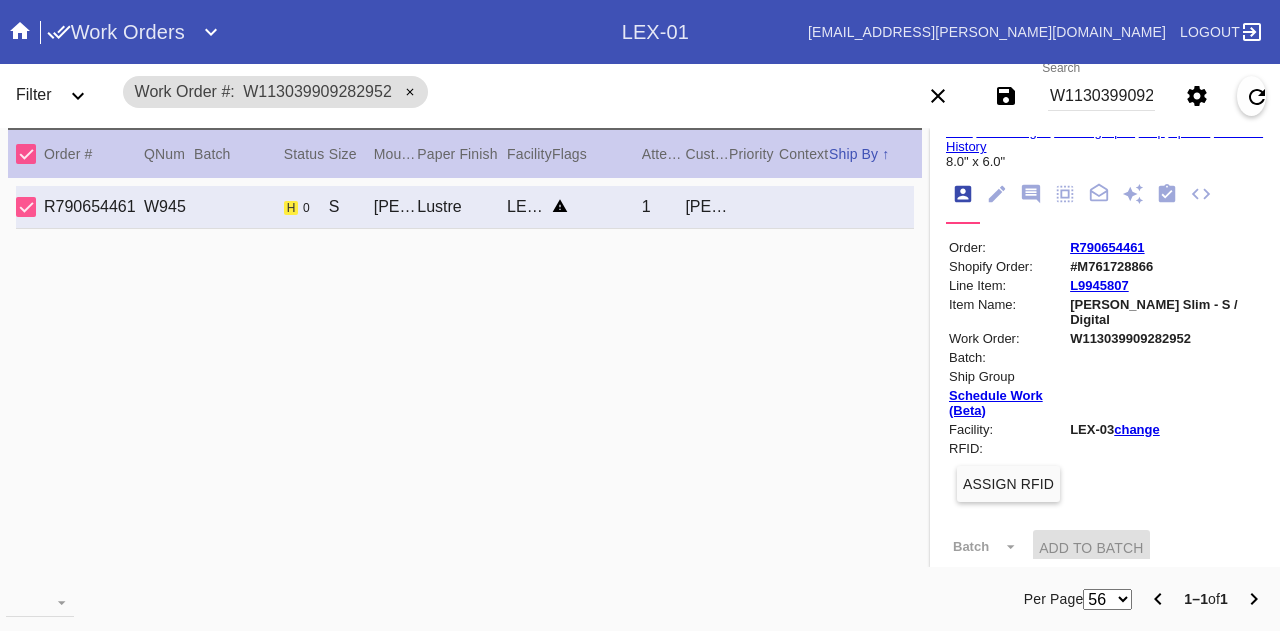 click 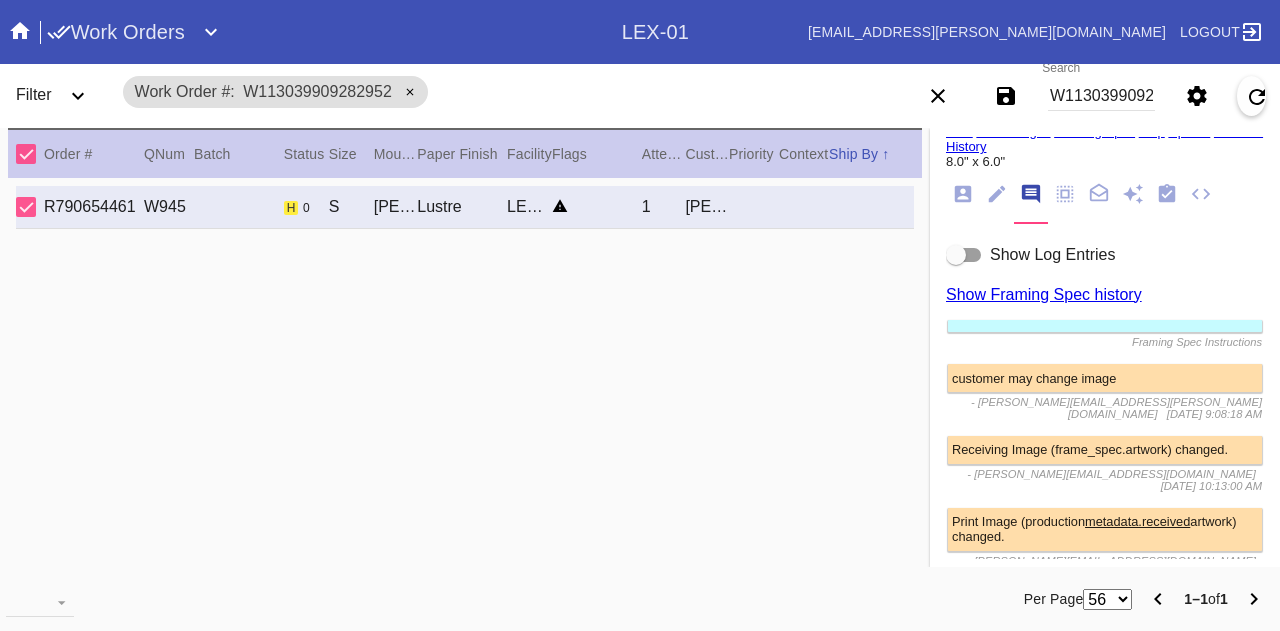 click at bounding box center [964, 255] 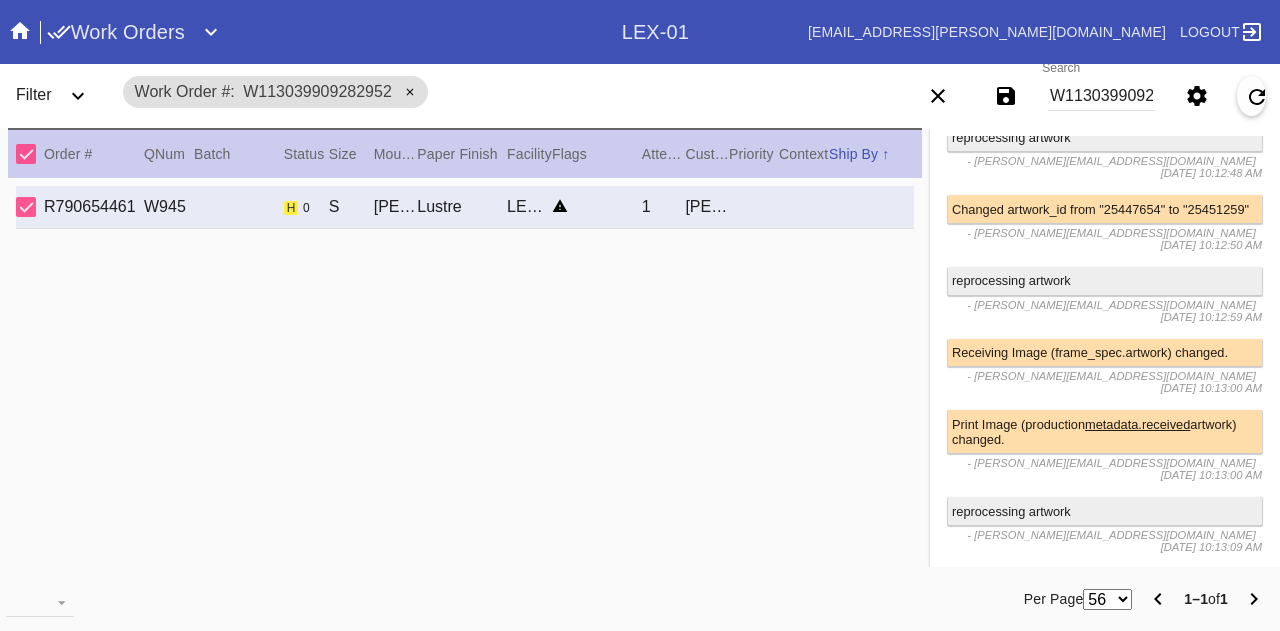 scroll, scrollTop: 3686, scrollLeft: 0, axis: vertical 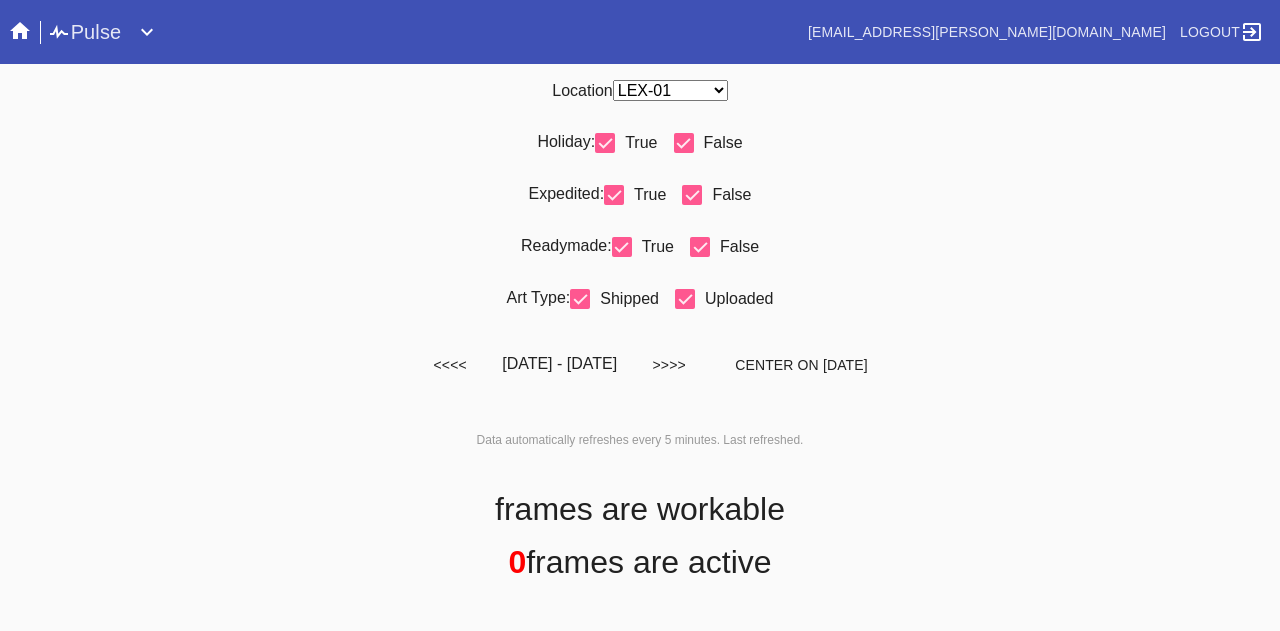 click on "Any Location DCA-05 ELP-01 LAS-01 LEX-01 LEX-03" at bounding box center [670, 90] 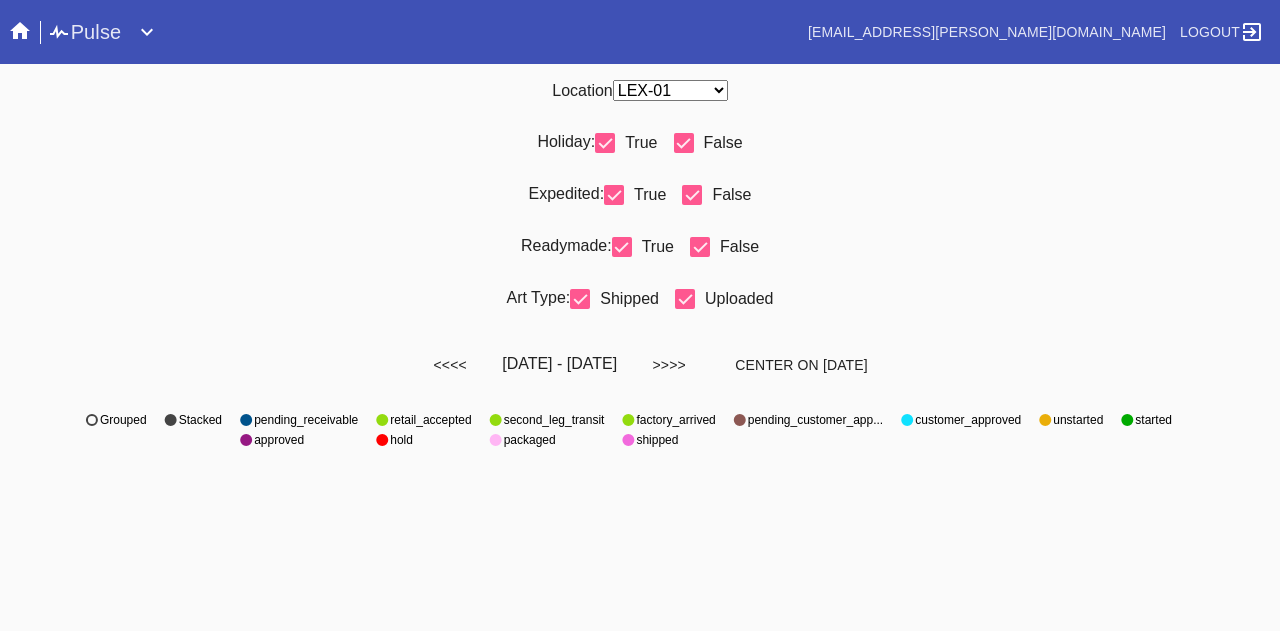 select on "number:31" 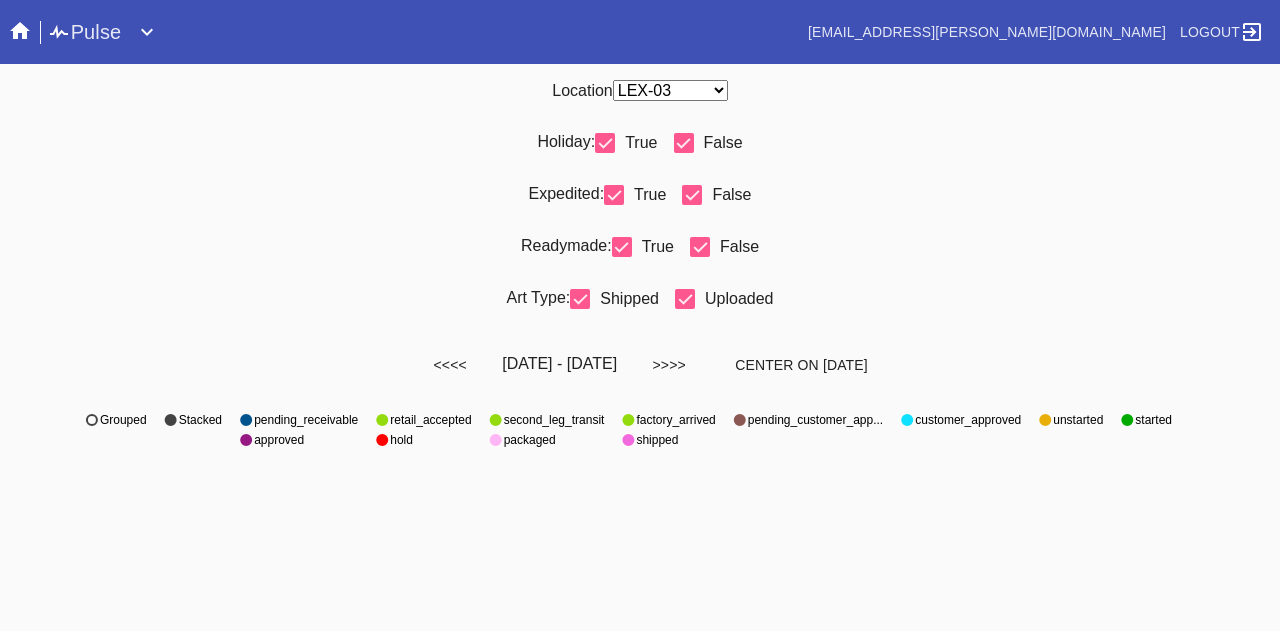 click on "Any Location DCA-05 ELP-01 LAS-01 LEX-01 LEX-03" at bounding box center [670, 90] 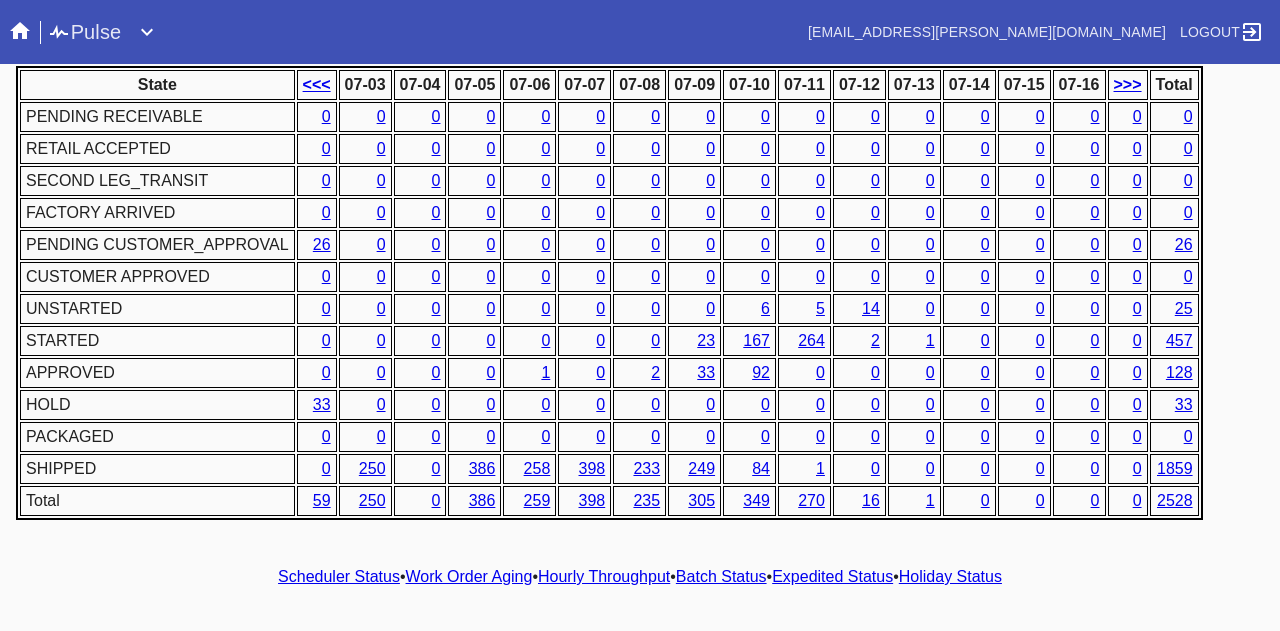 scroll, scrollTop: 1018, scrollLeft: 0, axis: vertical 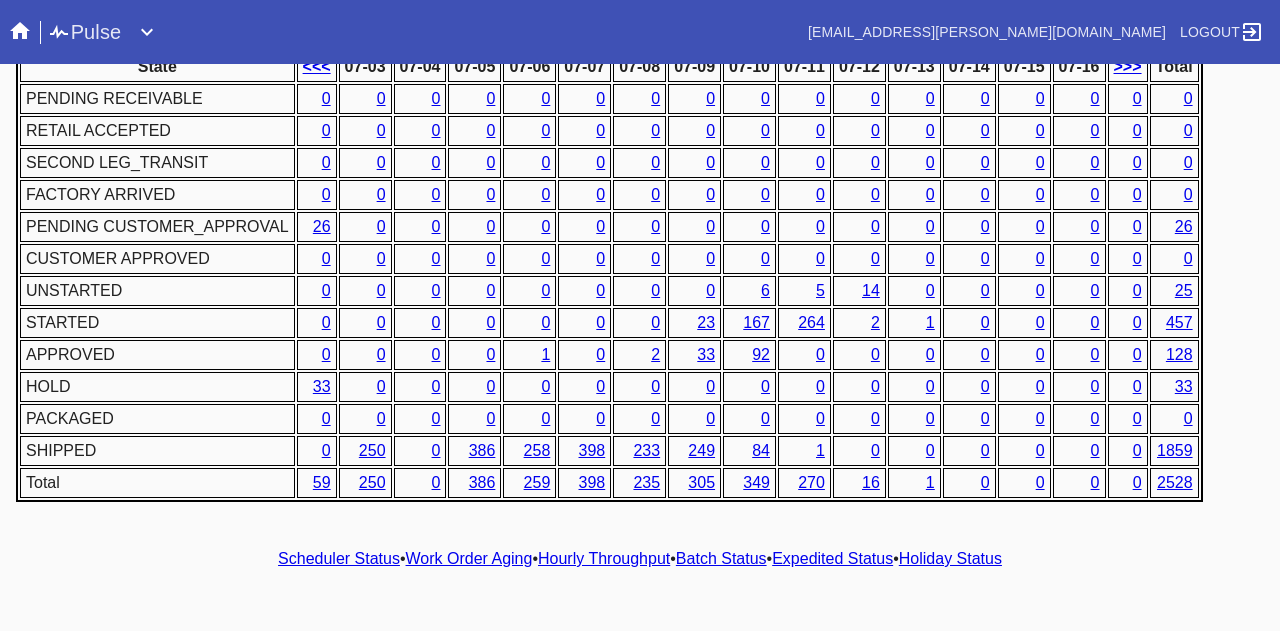 click on "1" at bounding box center [545, 354] 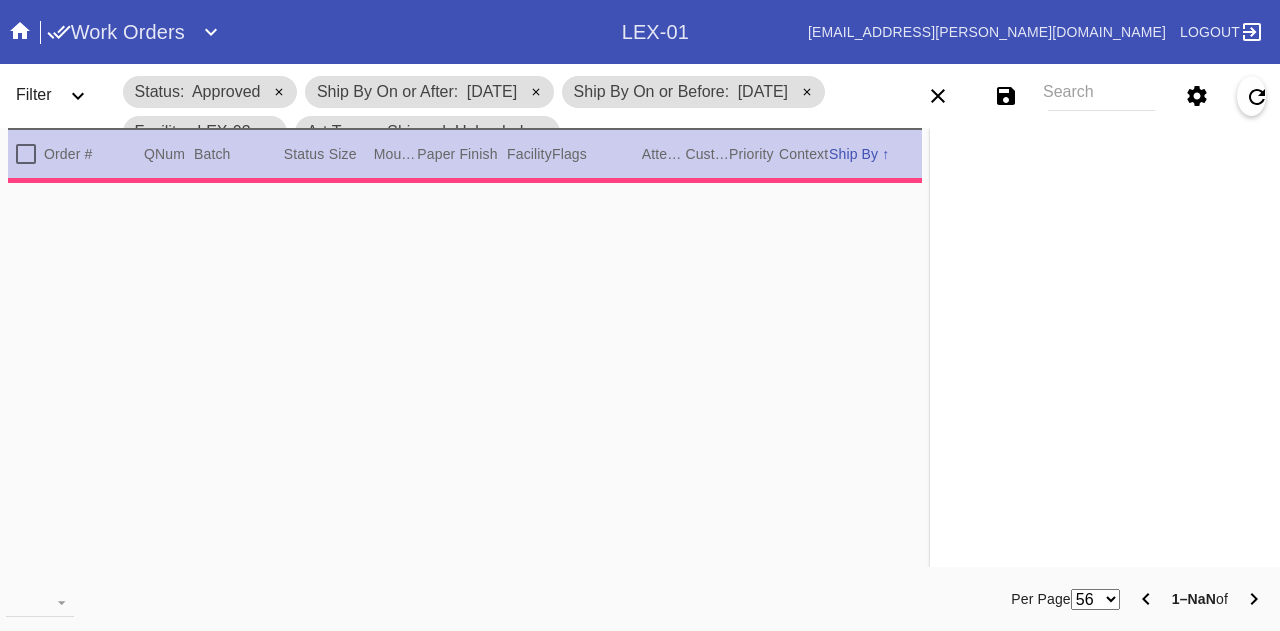 scroll, scrollTop: 0, scrollLeft: 0, axis: both 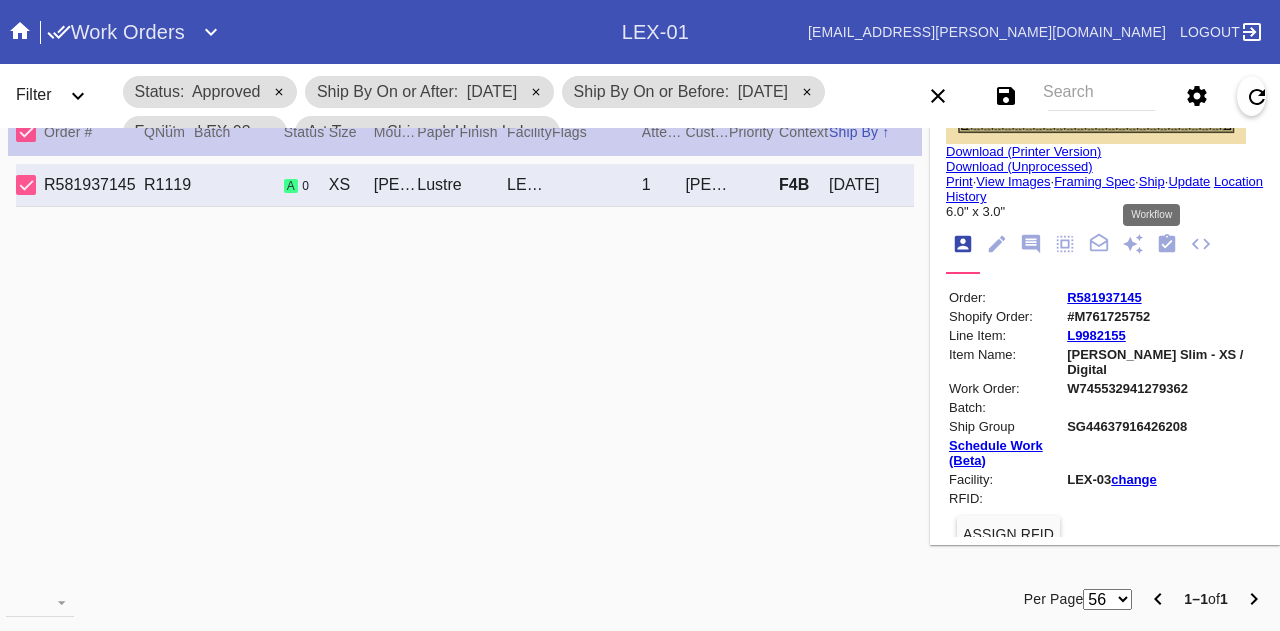 click 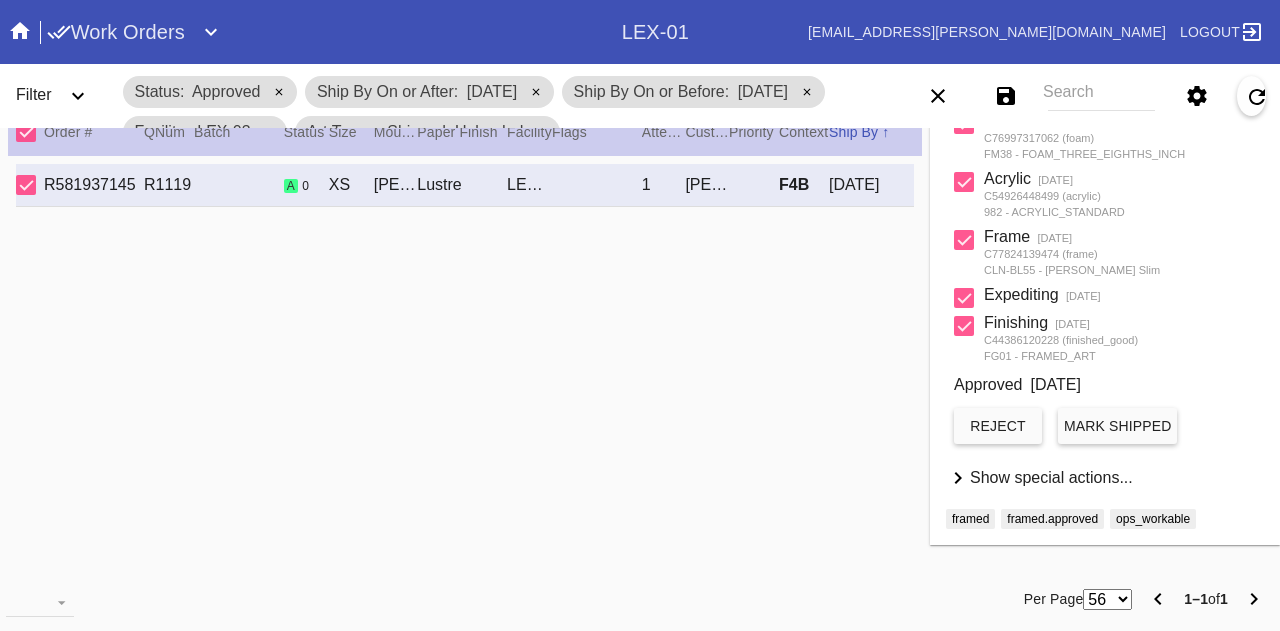 scroll, scrollTop: 564, scrollLeft: 0, axis: vertical 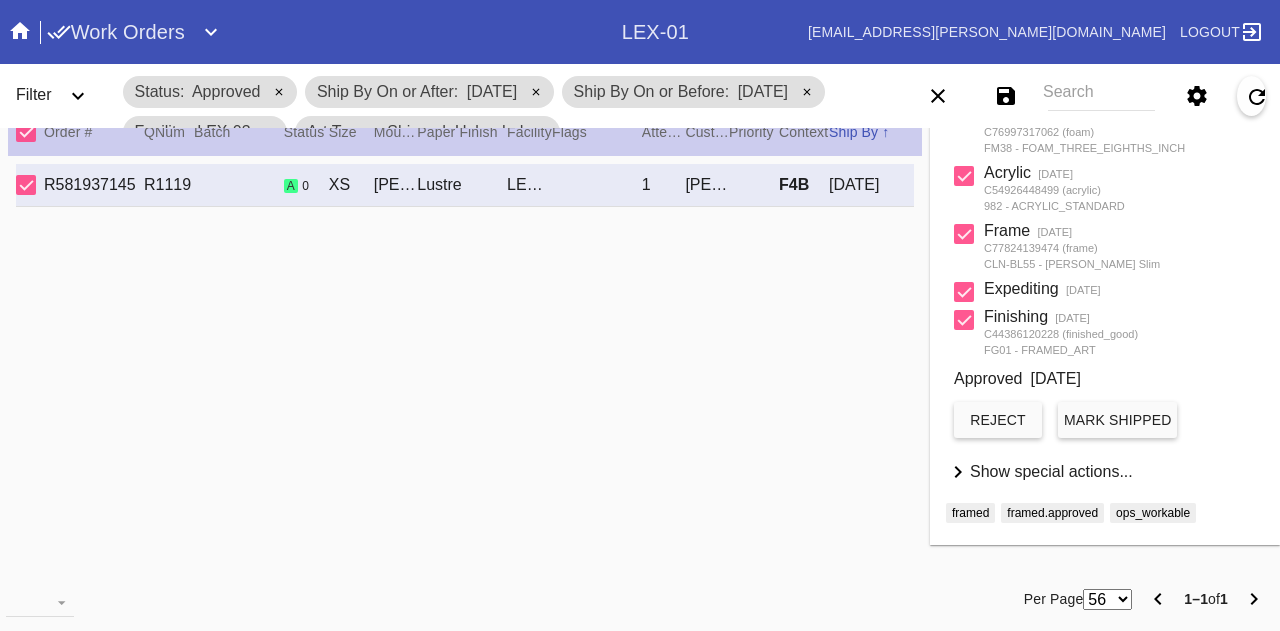 click on "Mark Shipped" at bounding box center (1117, 420) 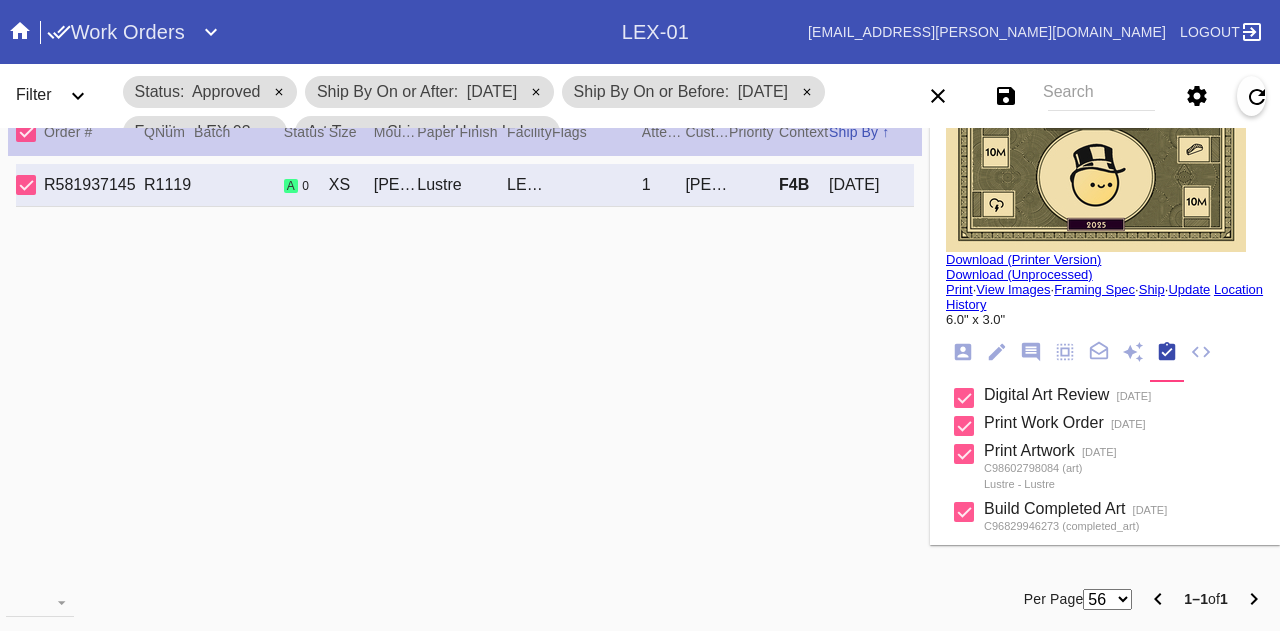 scroll, scrollTop: 0, scrollLeft: 0, axis: both 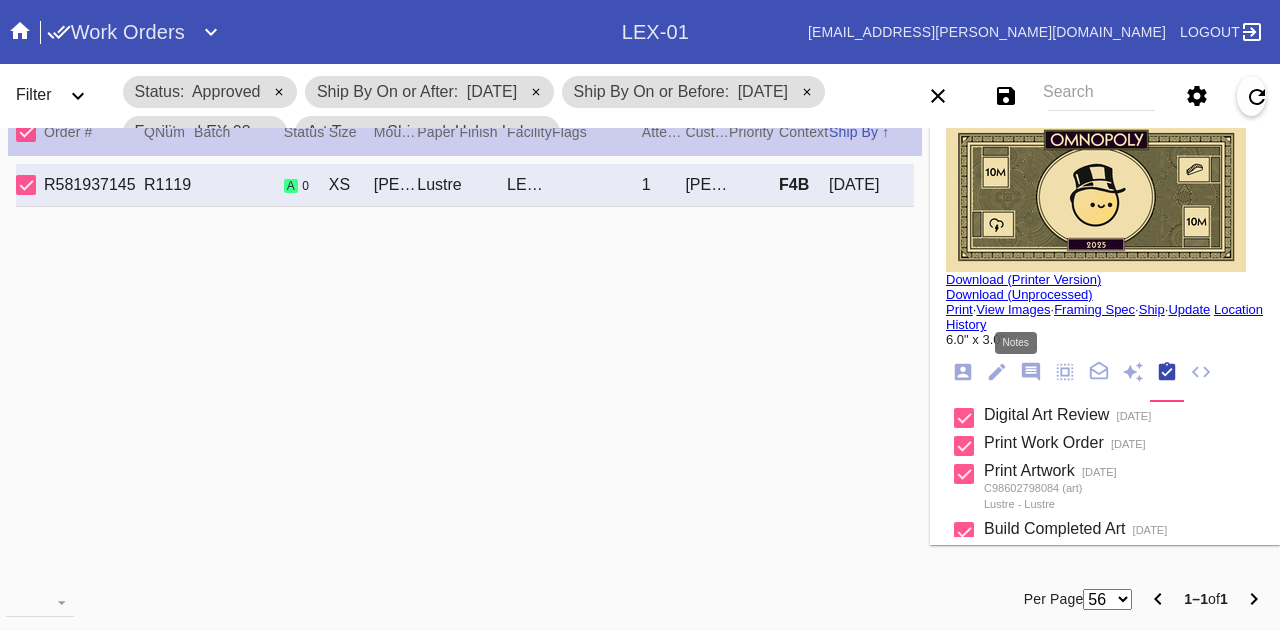 click 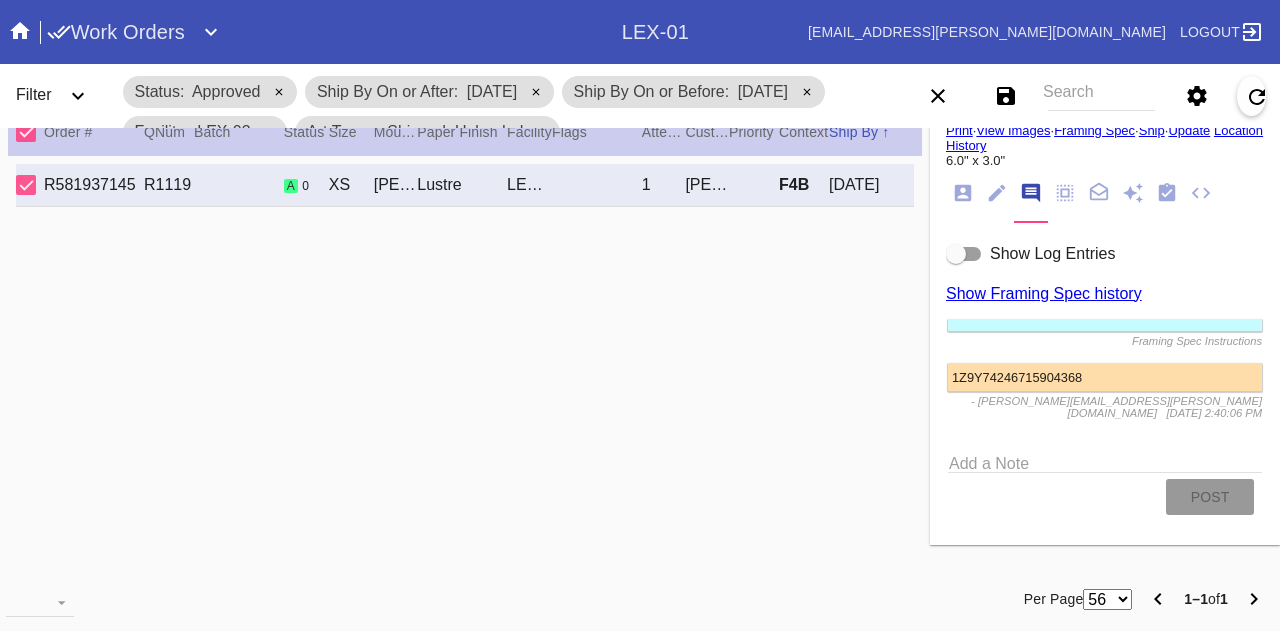 scroll, scrollTop: 181, scrollLeft: 0, axis: vertical 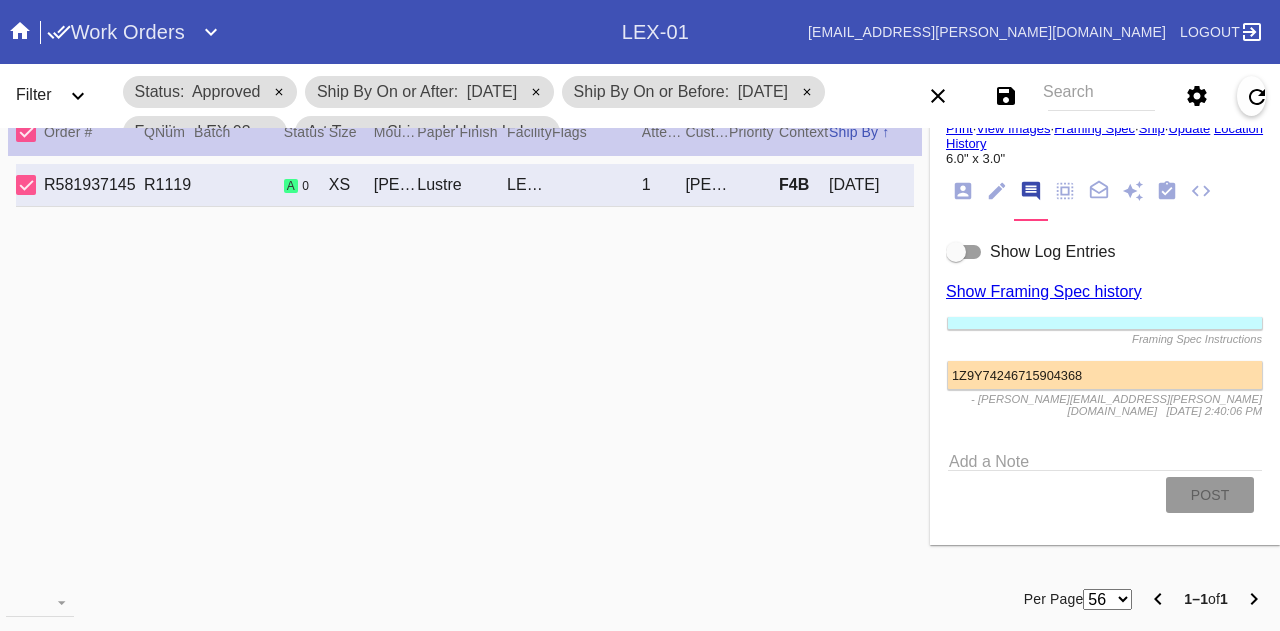 click on "Add a Note" at bounding box center (1105, 458) 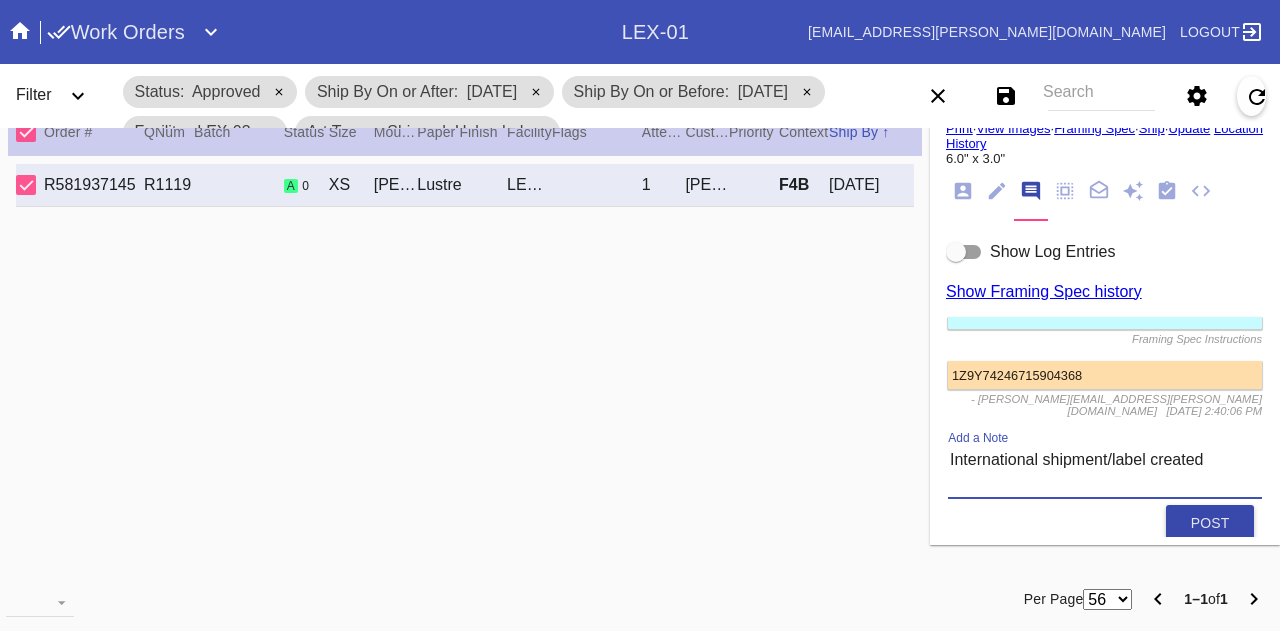 type on "International shipment/label created" 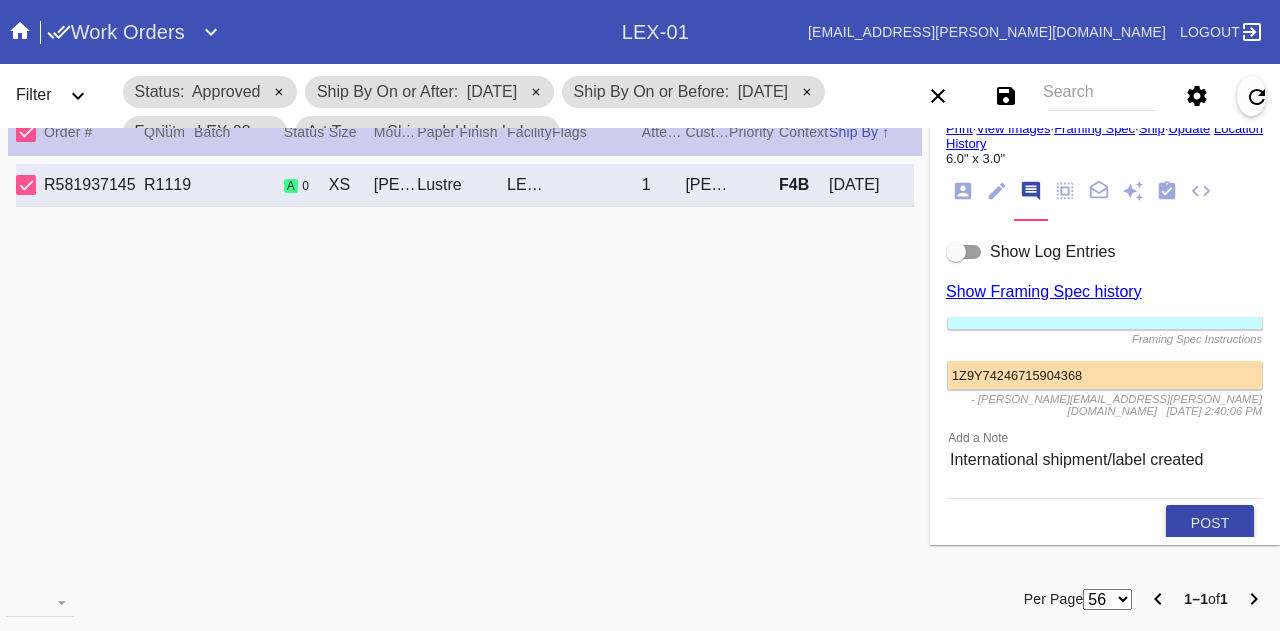 click on "Post" 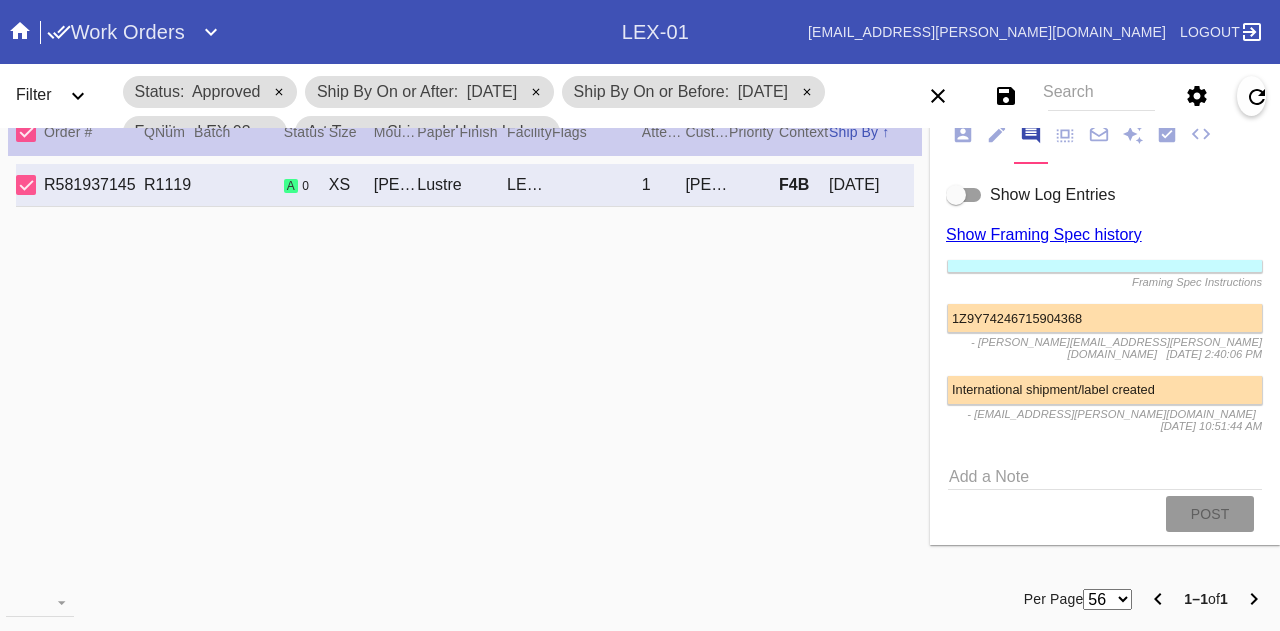 scroll, scrollTop: 246, scrollLeft: 0, axis: vertical 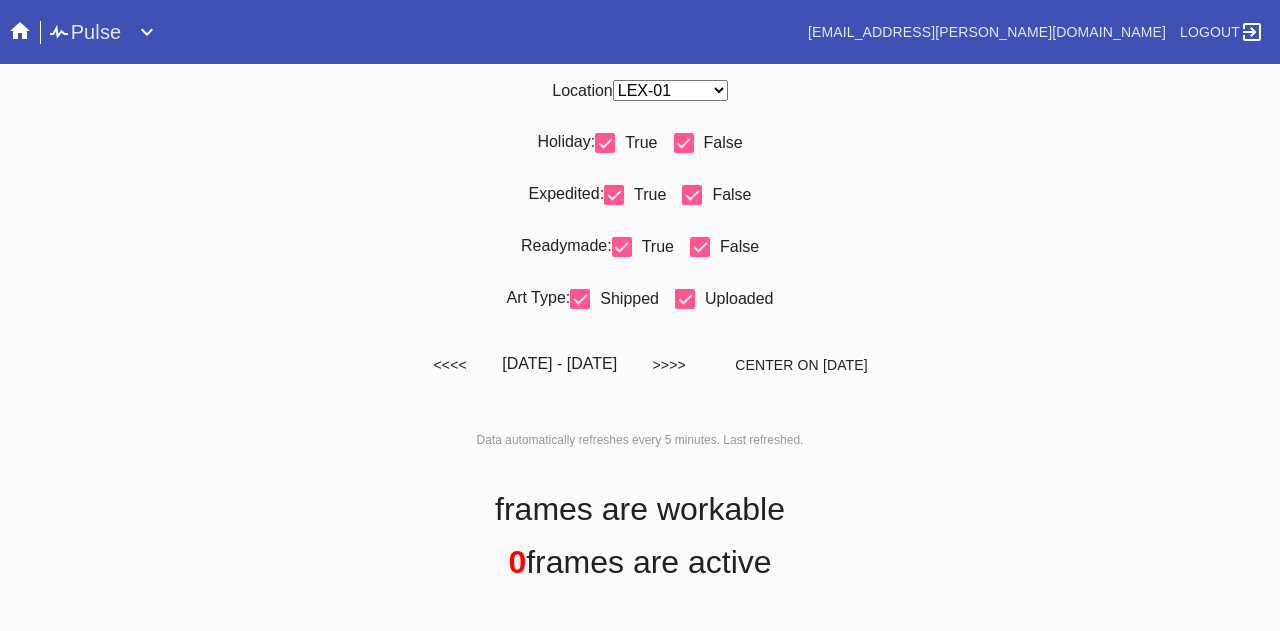 click on "Any Location DCA-05 ELP-01 LAS-01 LEX-01 LEX-03" at bounding box center [670, 90] 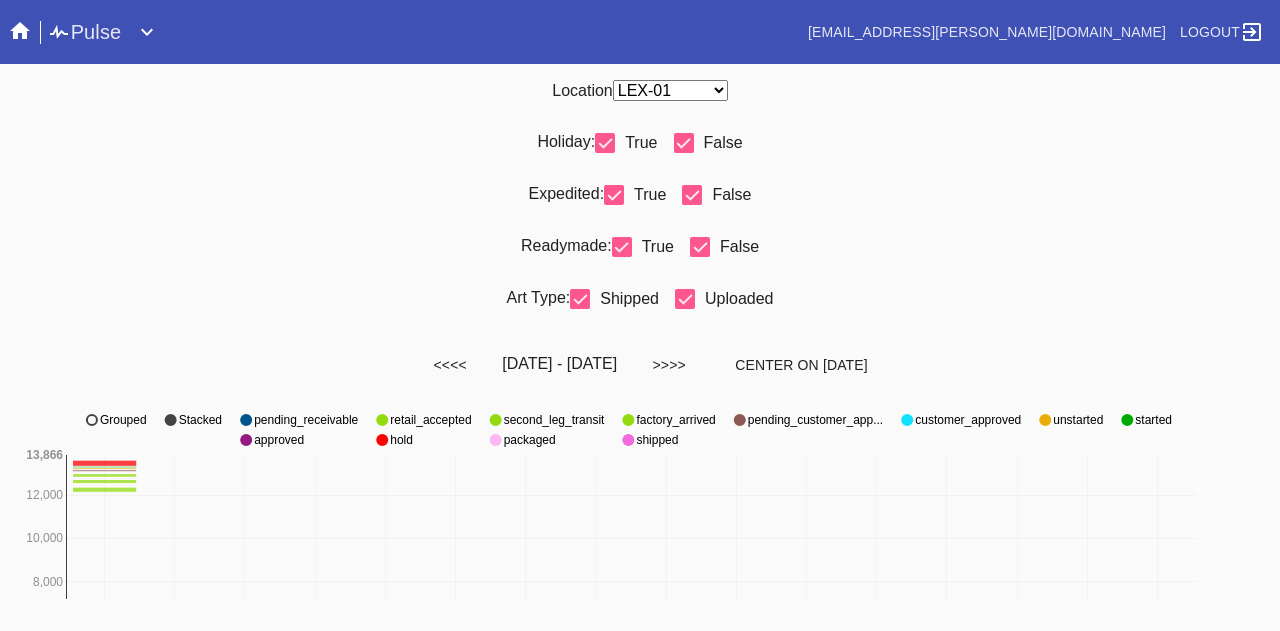 select on "number:31" 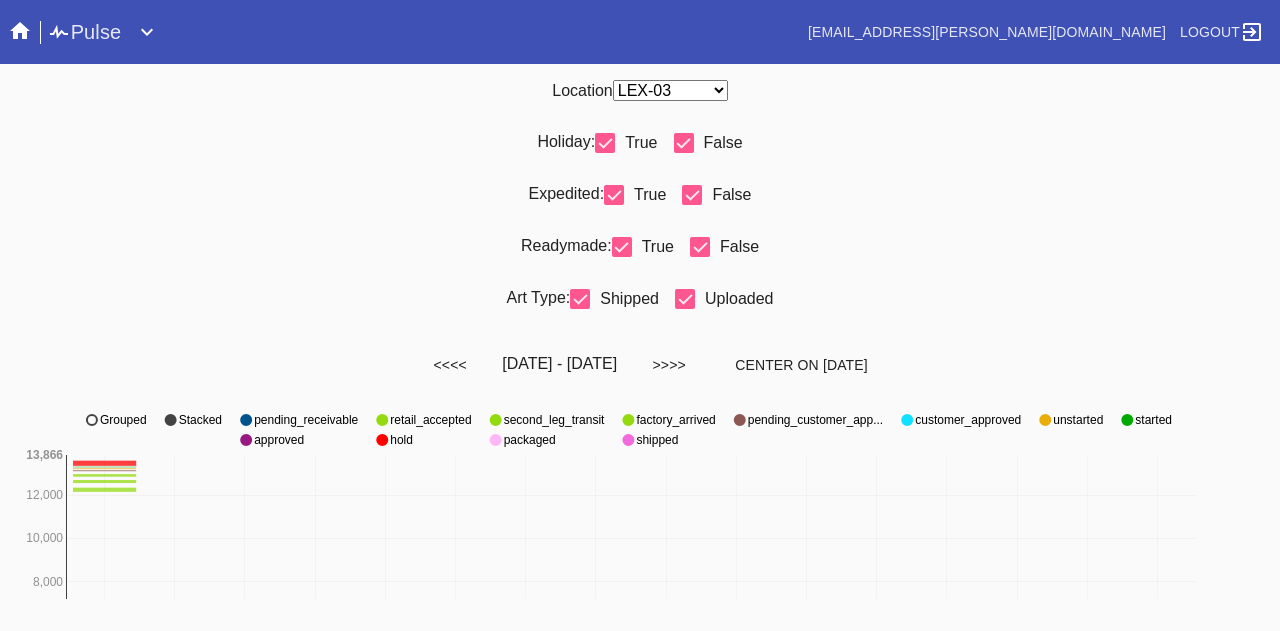 click on "Any Location DCA-05 ELP-01 LAS-01 LEX-01 LEX-03" at bounding box center [670, 90] 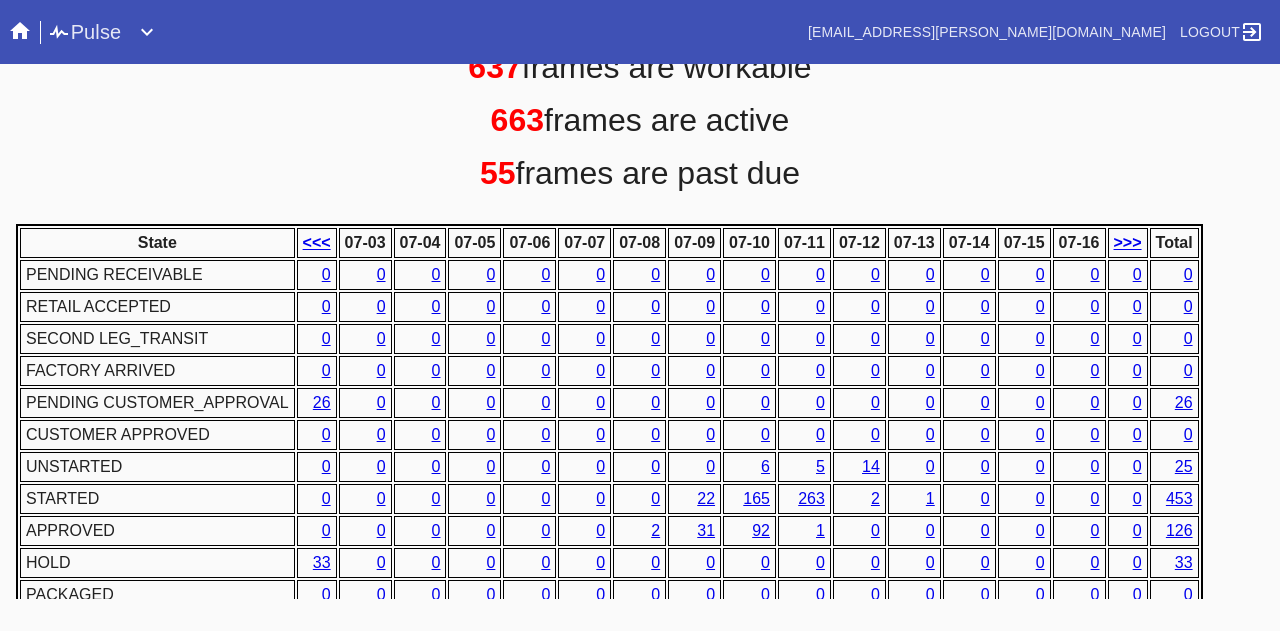 scroll, scrollTop: 1018, scrollLeft: 0, axis: vertical 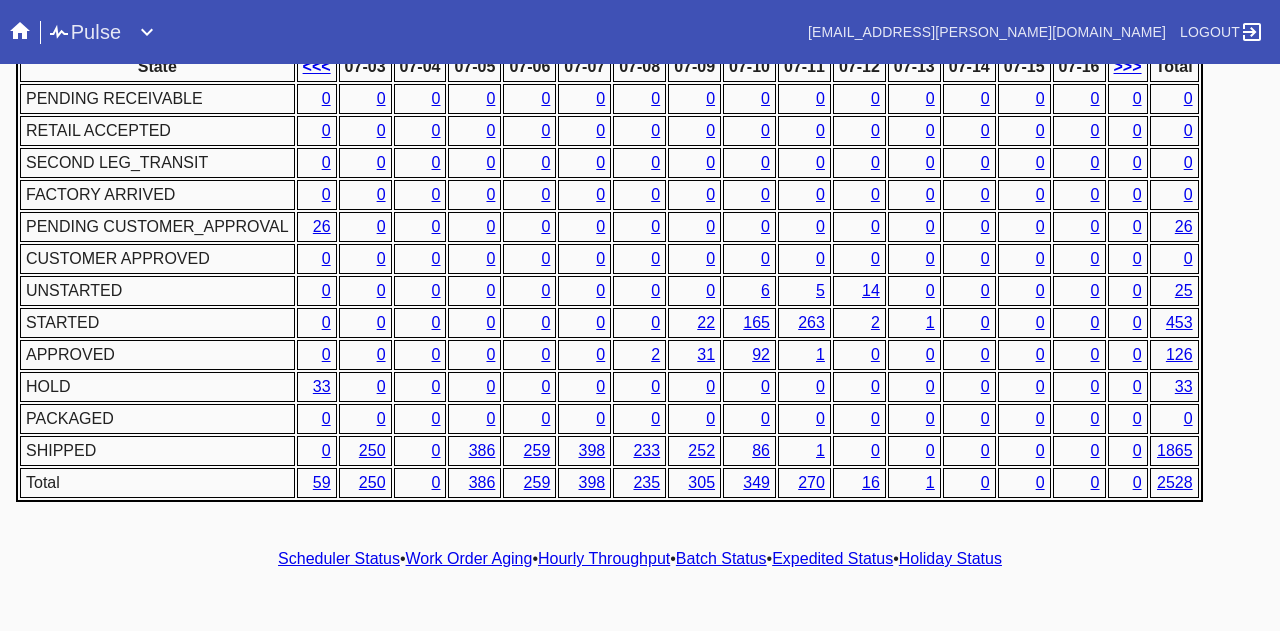 click on "2" at bounding box center [655, 354] 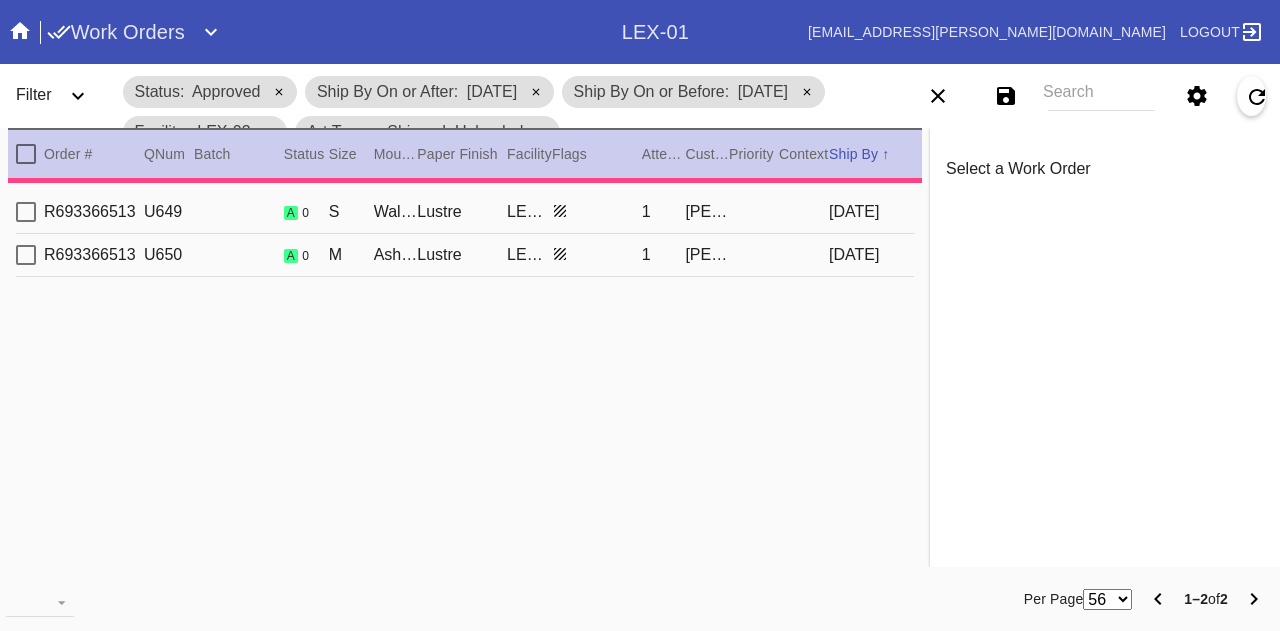 scroll, scrollTop: 0, scrollLeft: 0, axis: both 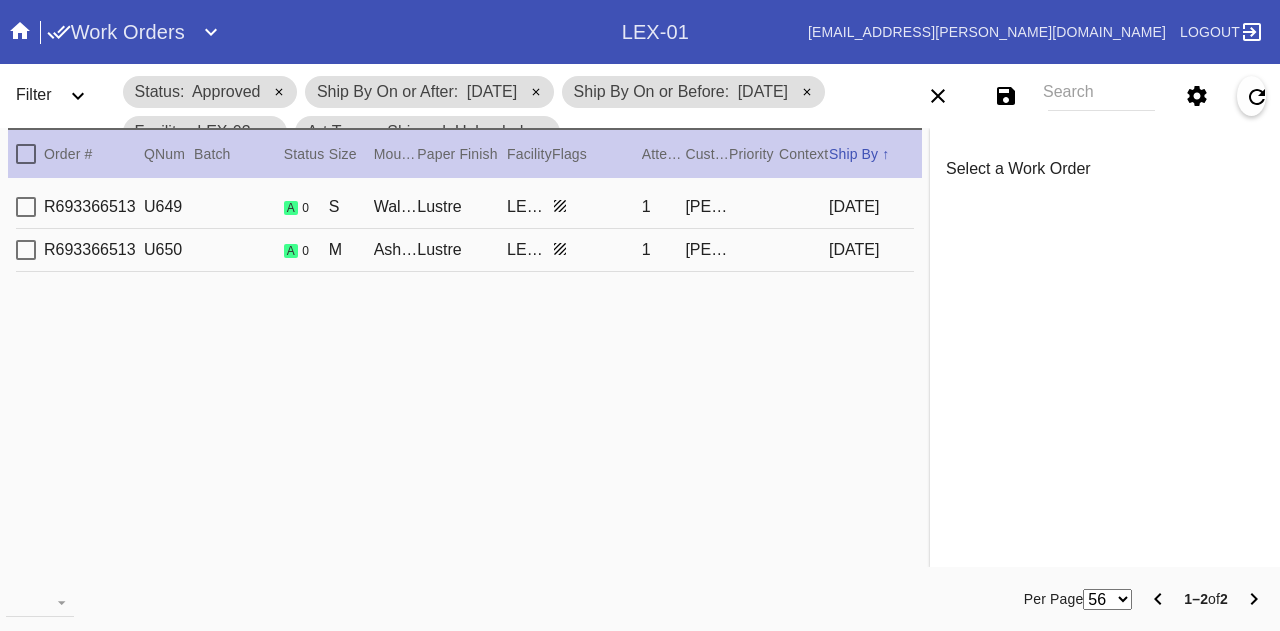 click on "S" at bounding box center [351, 207] 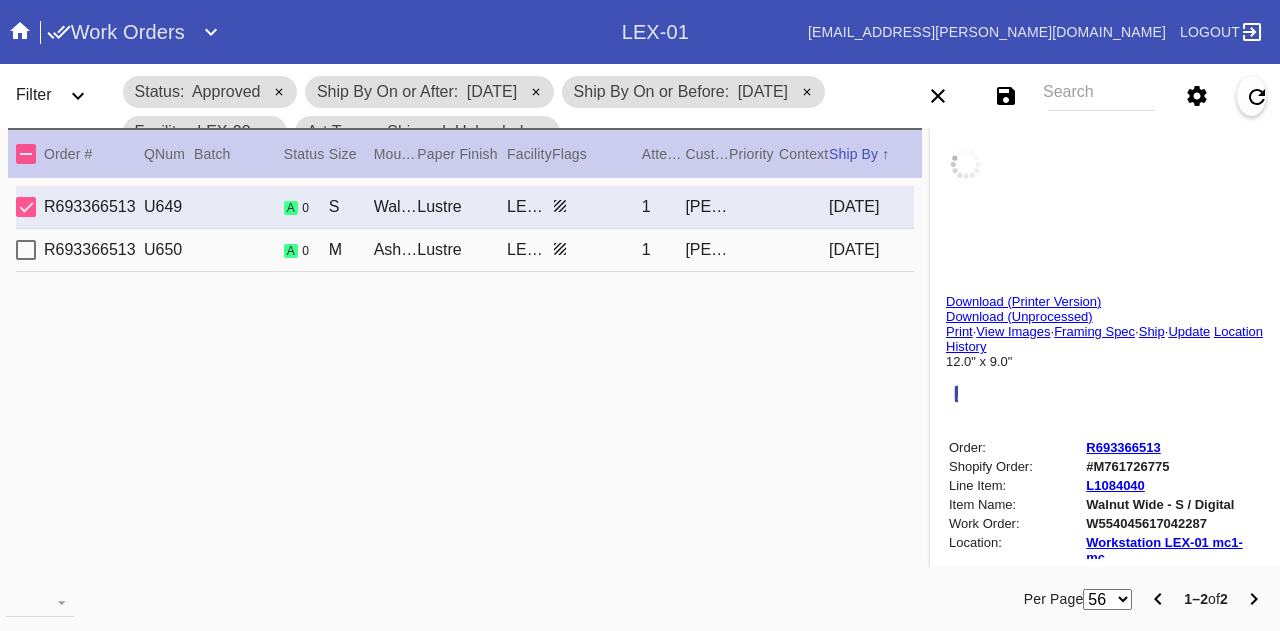 type on "2.5" 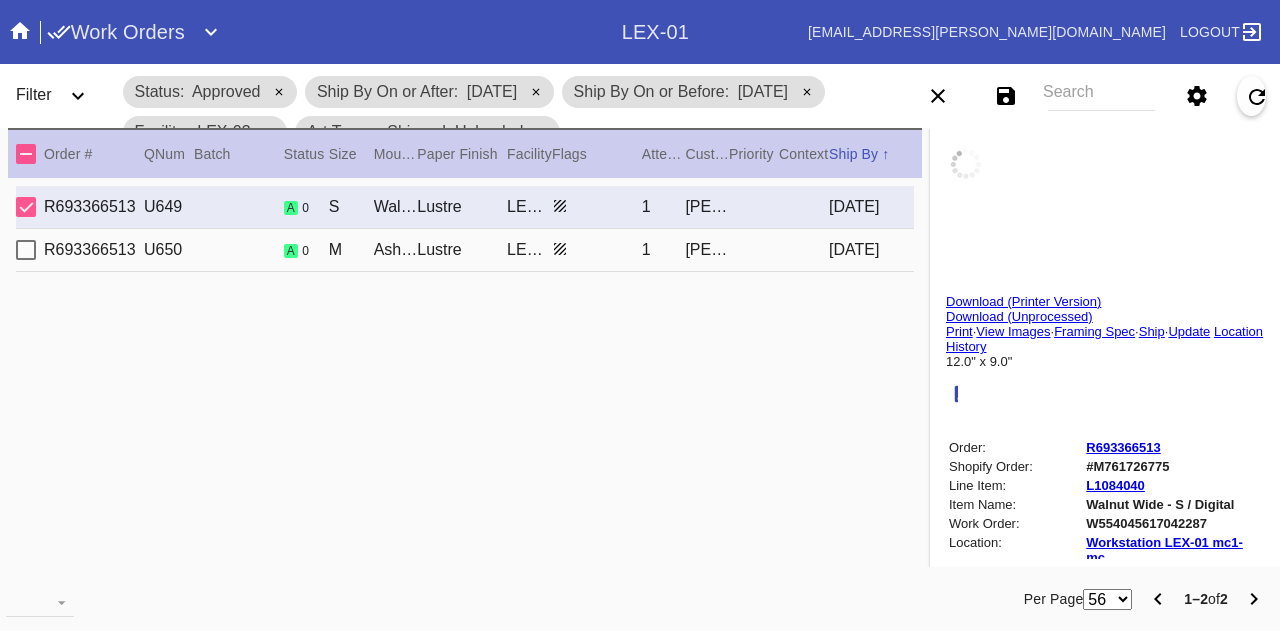 type on "2.5" 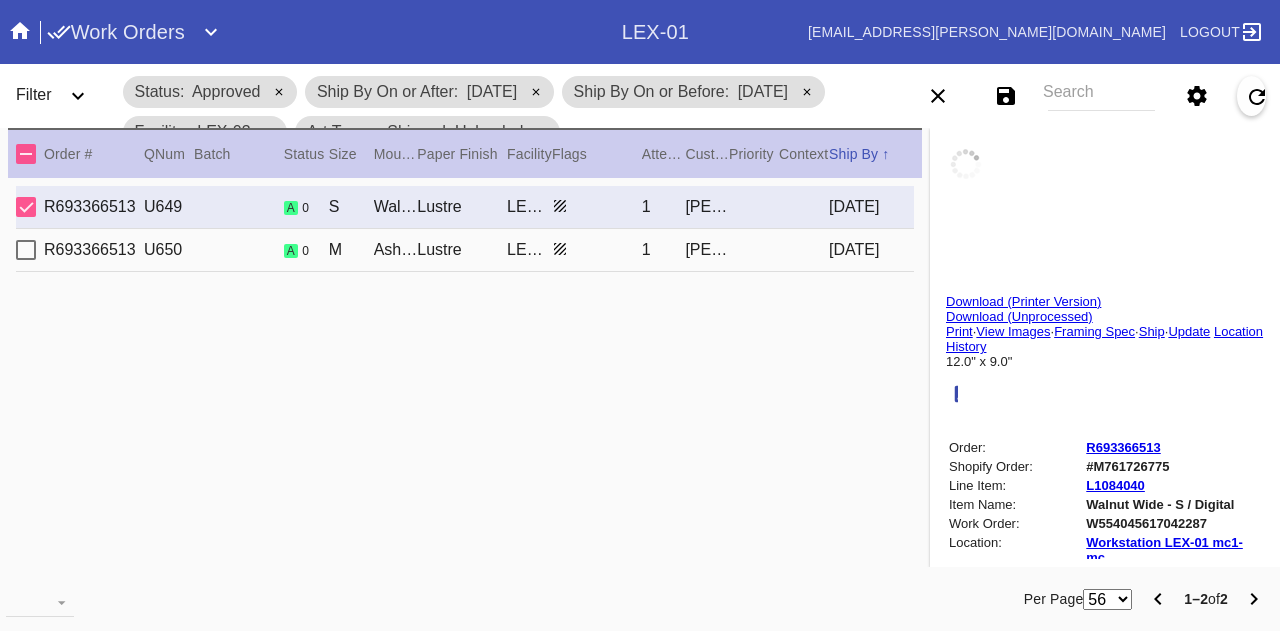 type on "2.5" 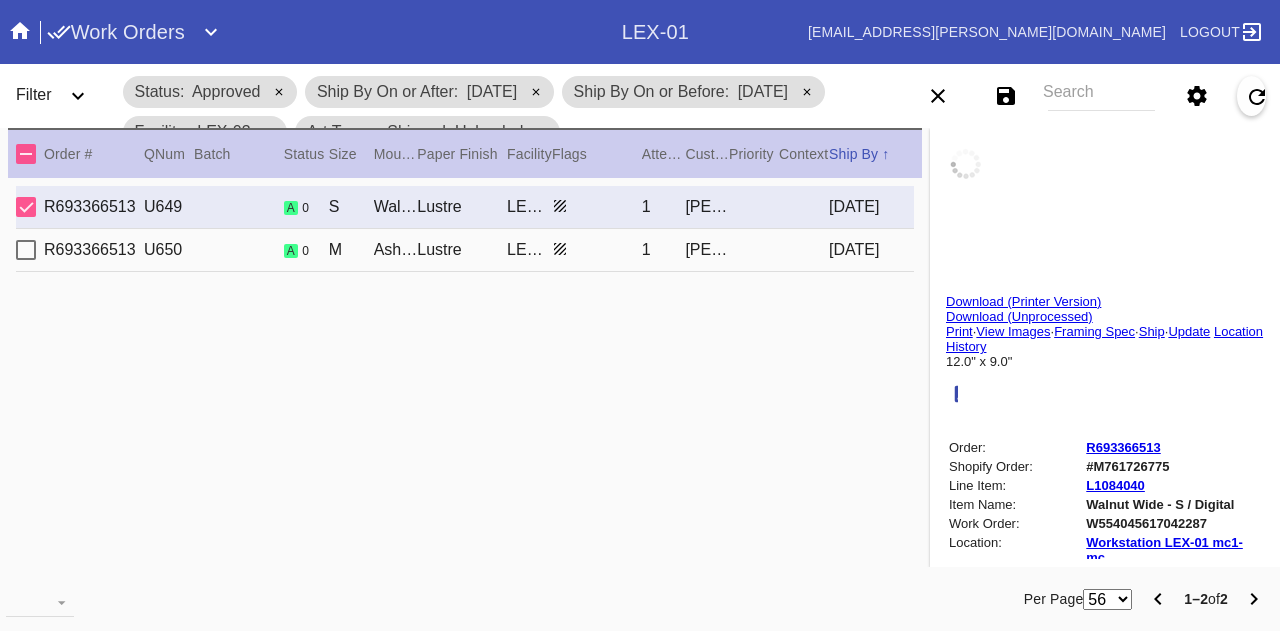type on "2.5" 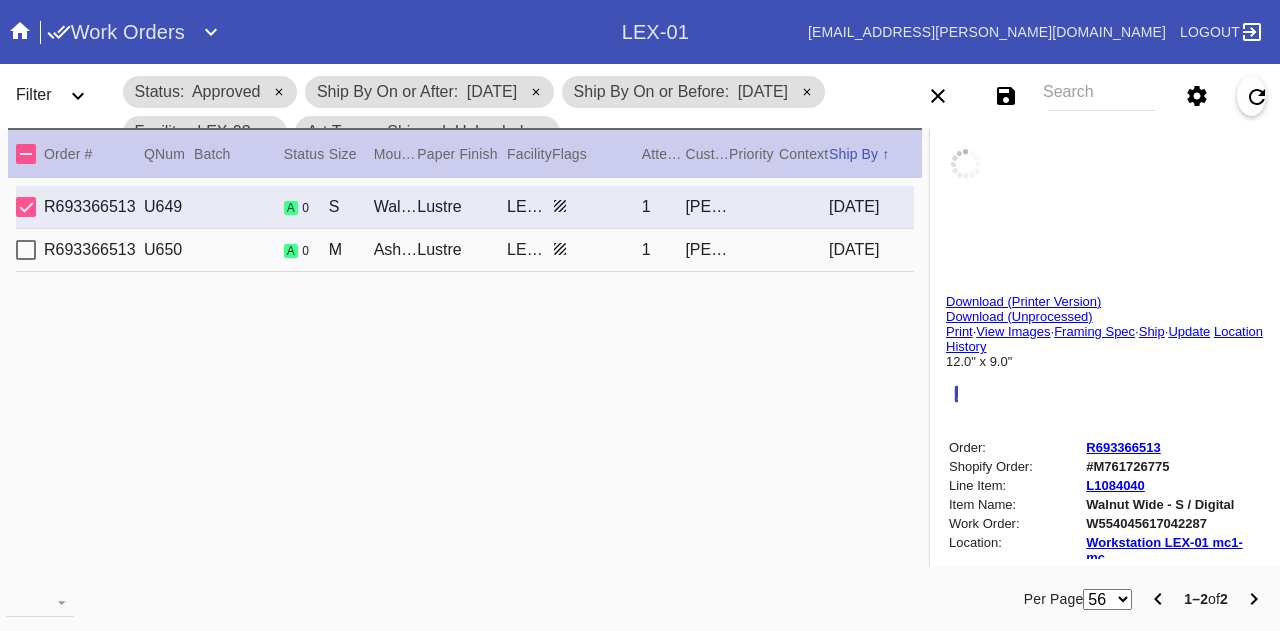 type on "0.1875" 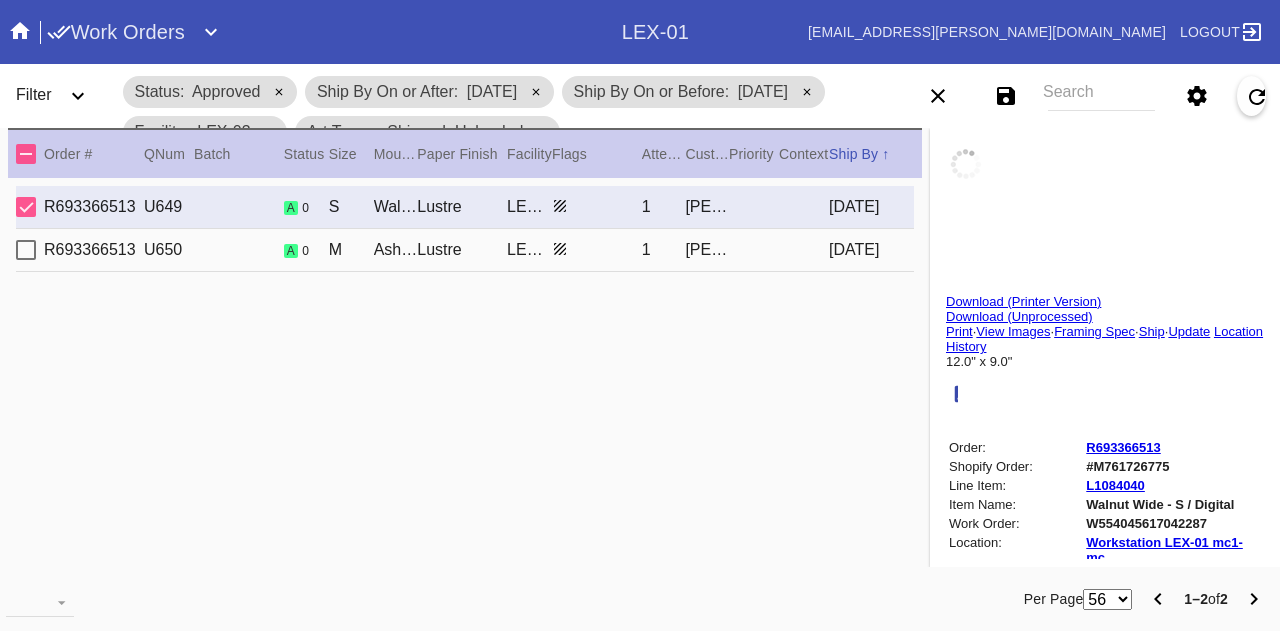 type on "11.75" 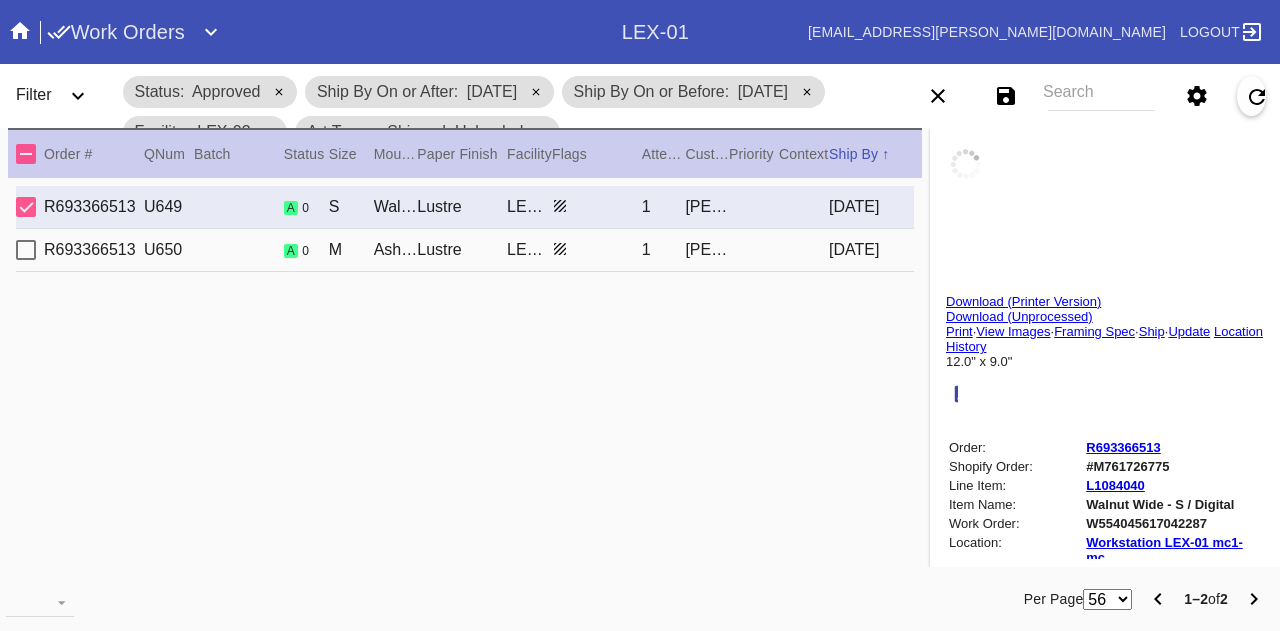type on "8.75" 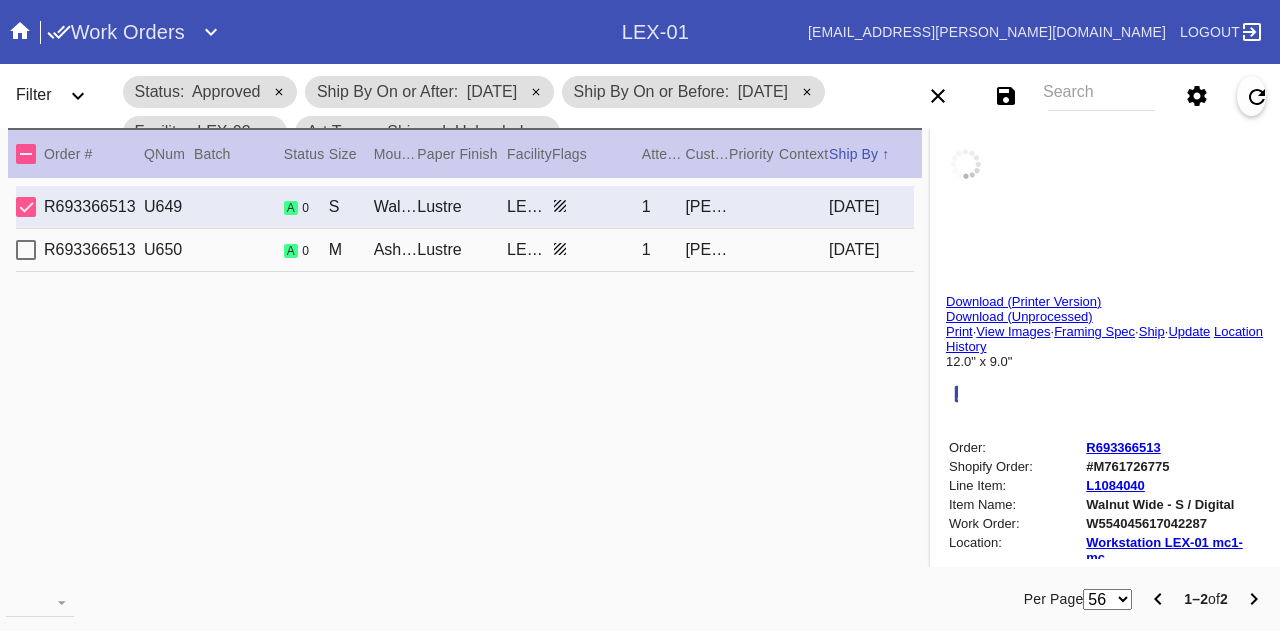 type on "[DATE]" 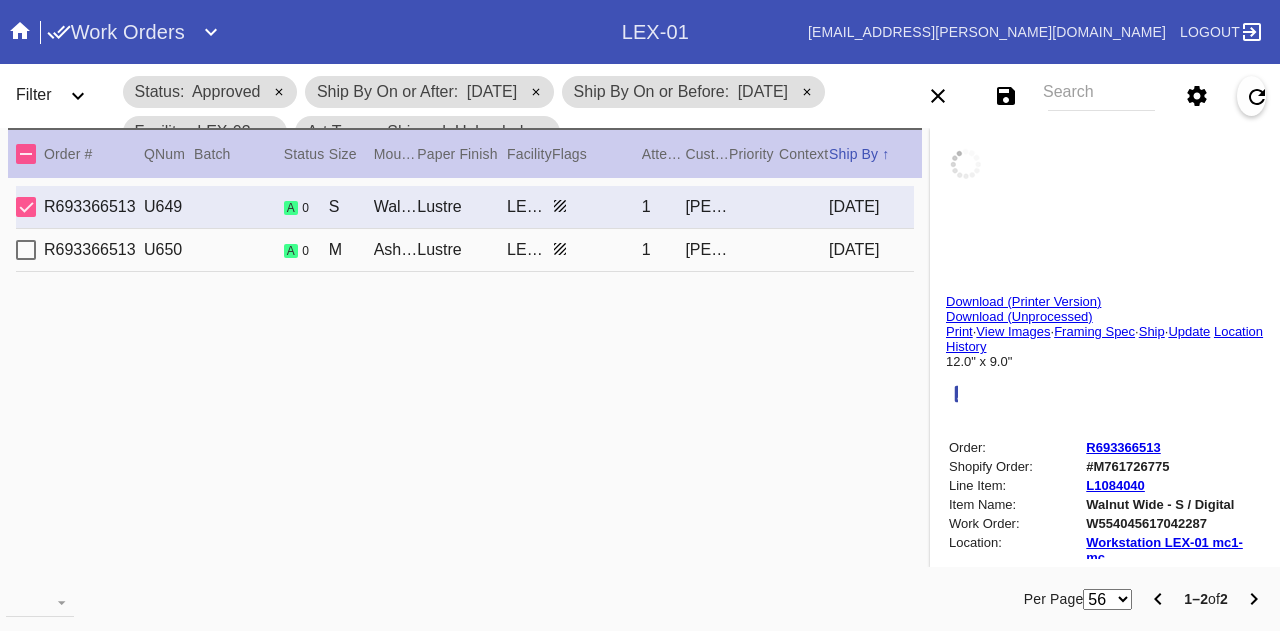 type on "[DATE]" 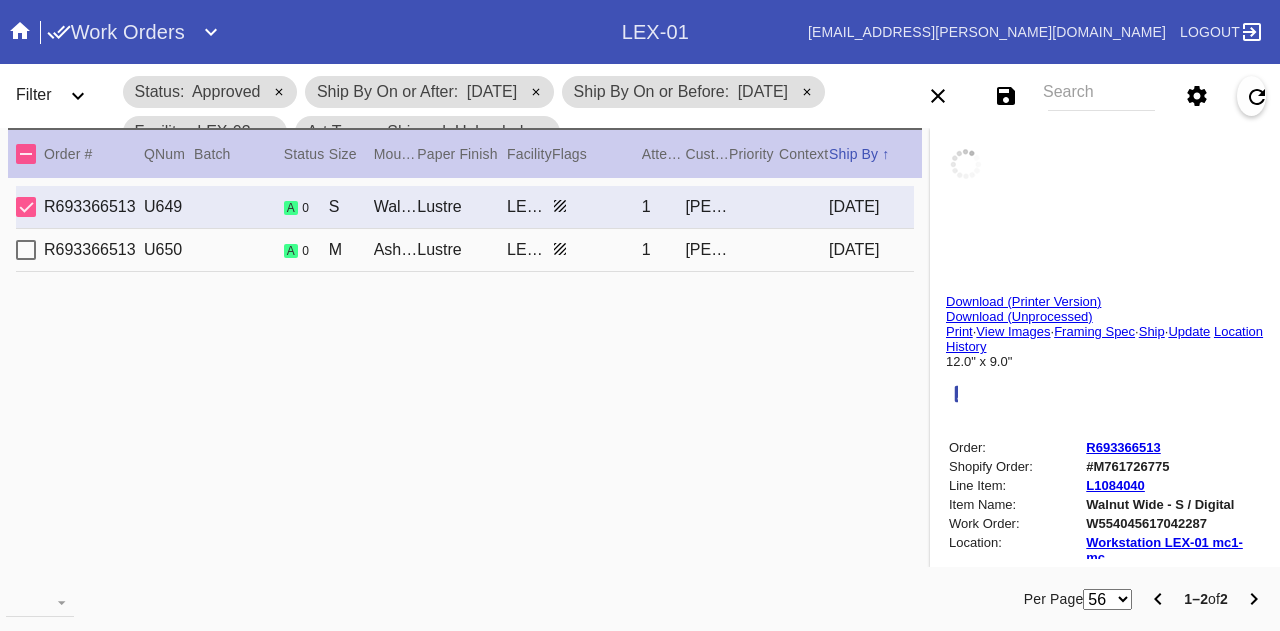 type on "[DATE]" 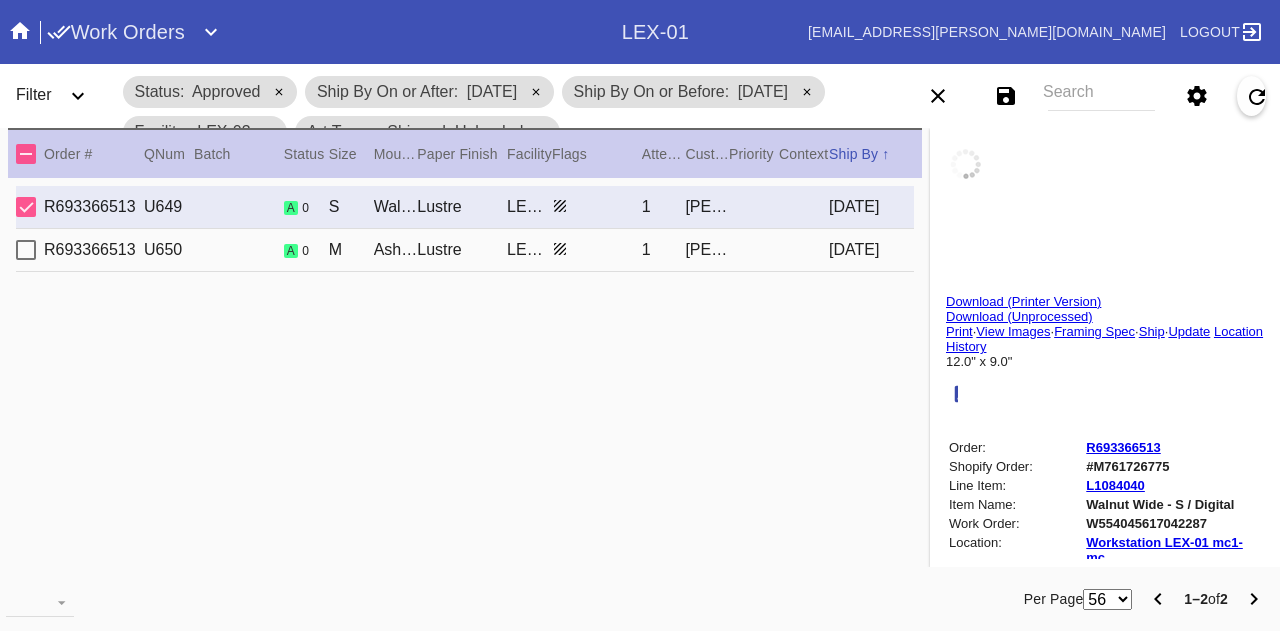 type on "Country Club of [US_STATE]" 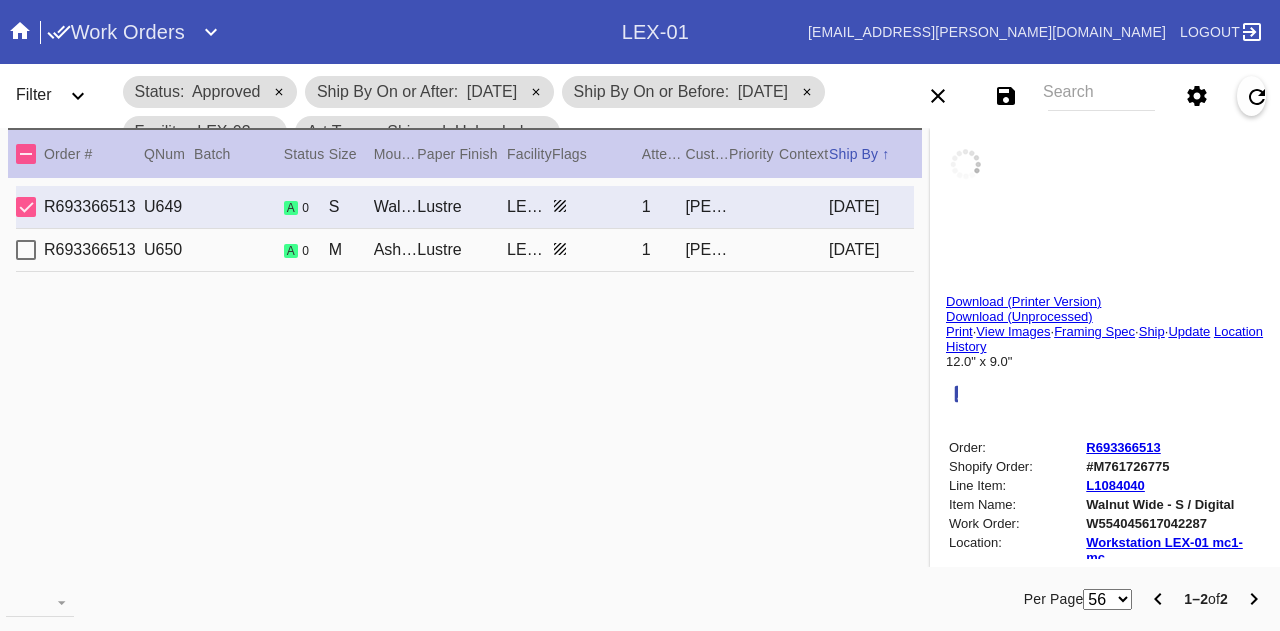 type on "[US_STATE][GEOGRAPHIC_DATA], [GEOGRAPHIC_DATA]" 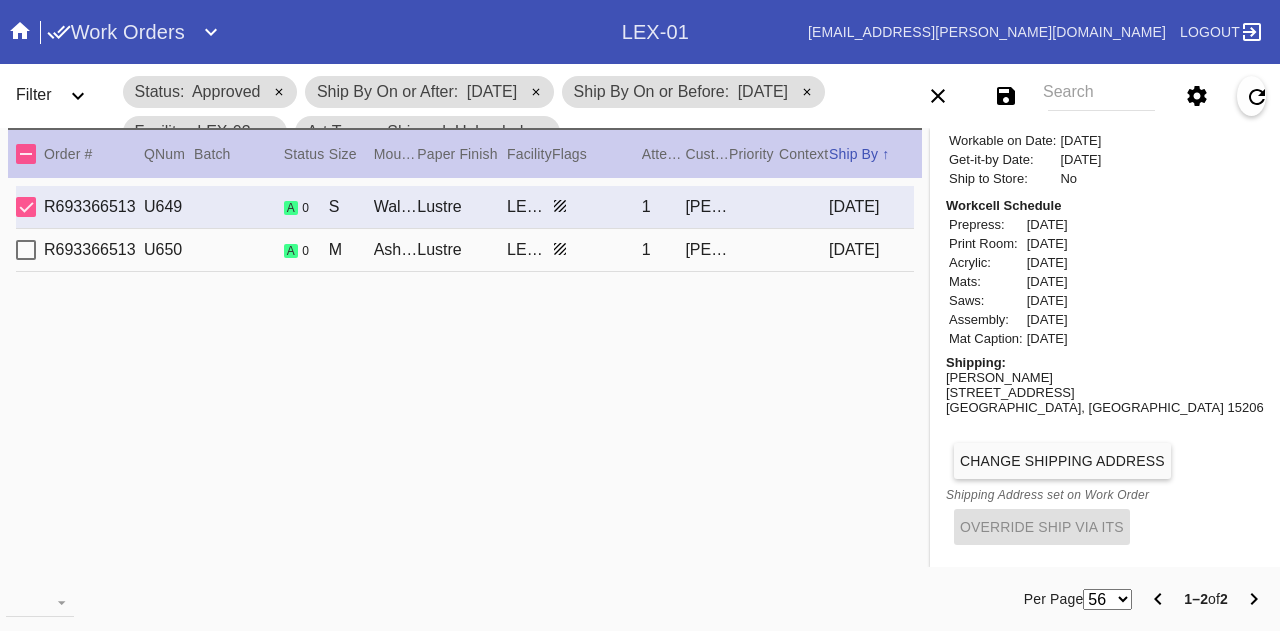 scroll, scrollTop: 847, scrollLeft: 0, axis: vertical 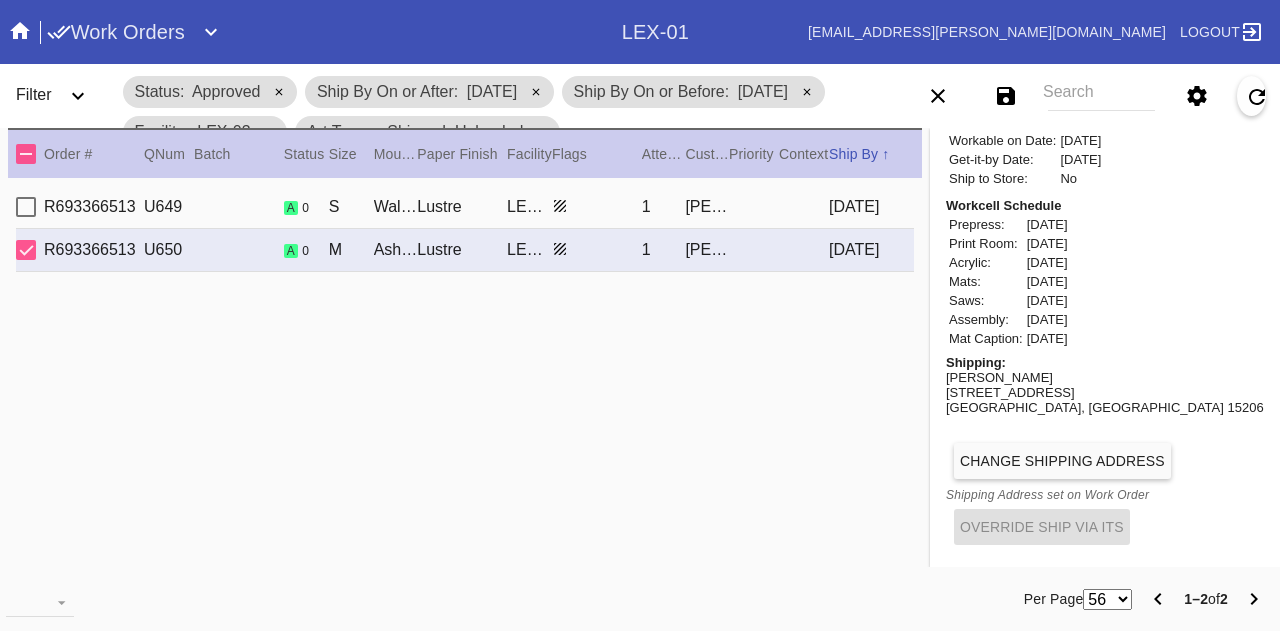 type on "Sunnehanna Country Club" 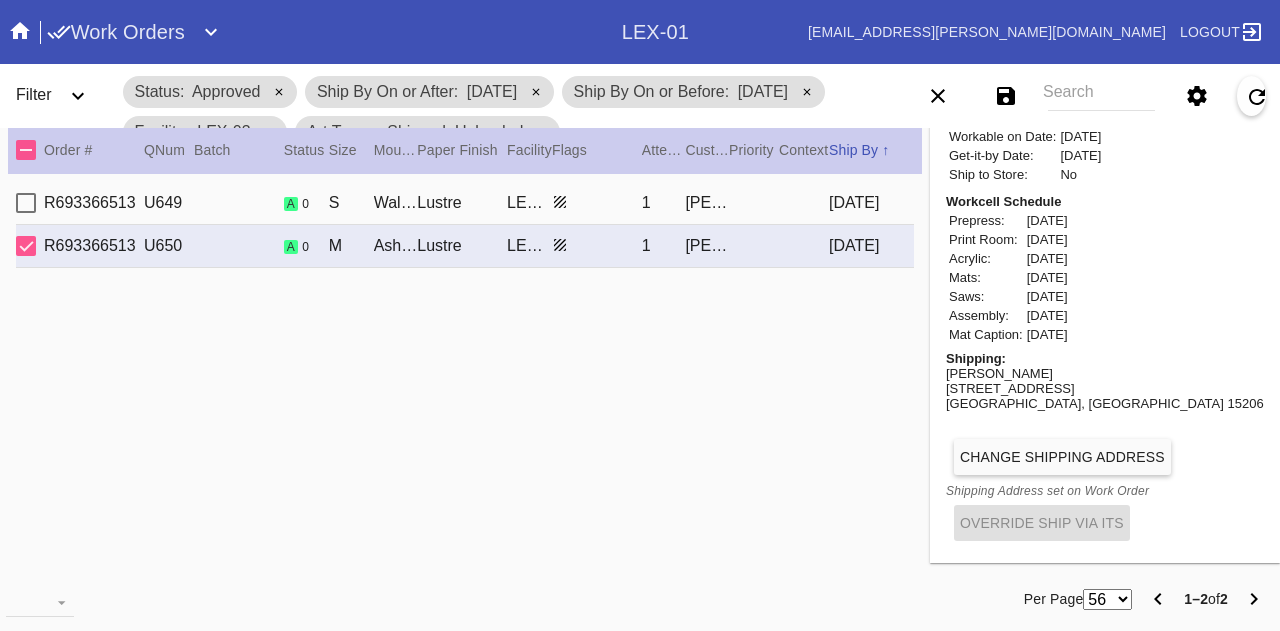scroll, scrollTop: 0, scrollLeft: 0, axis: both 